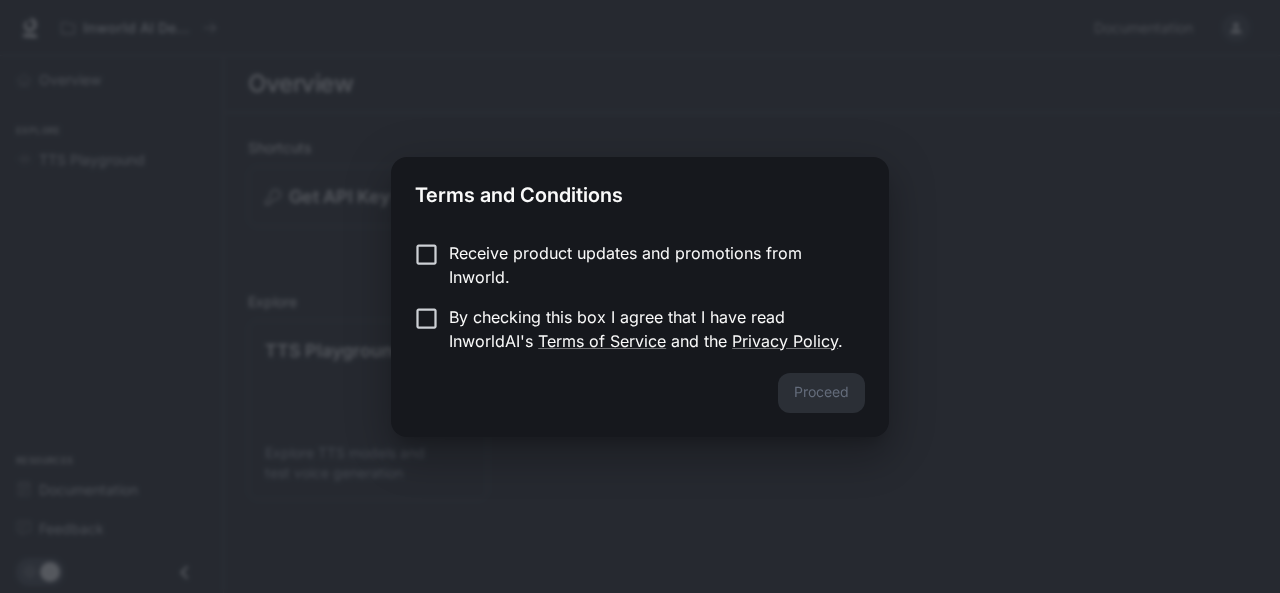 scroll, scrollTop: 0, scrollLeft: 0, axis: both 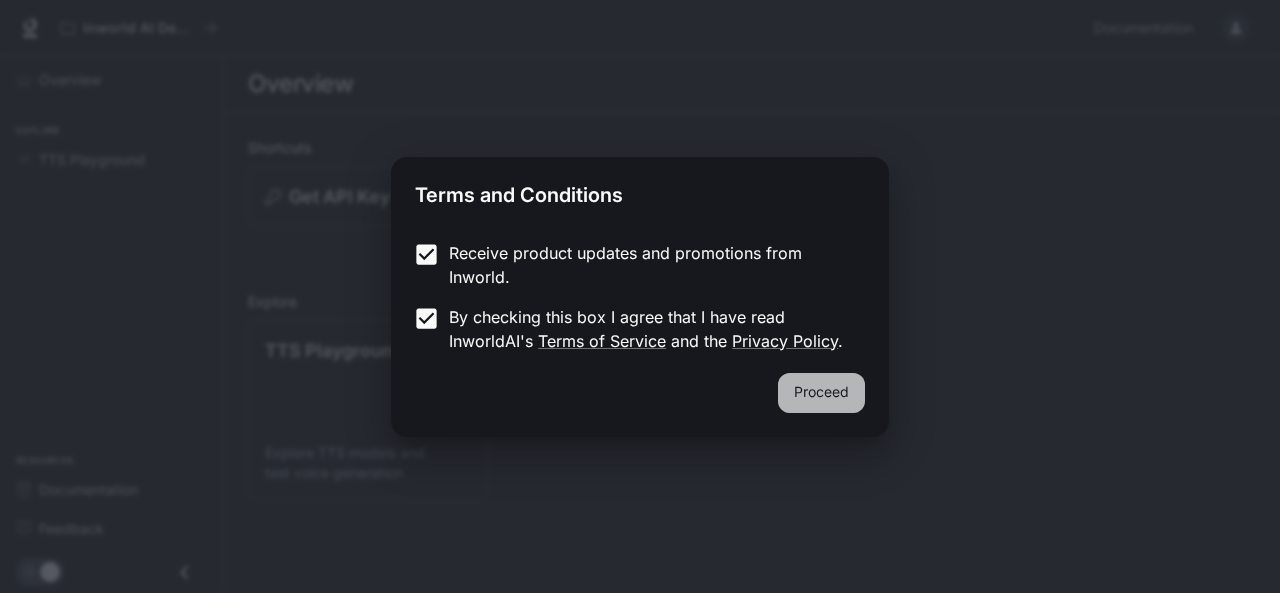 click on "Proceed" at bounding box center (821, 393) 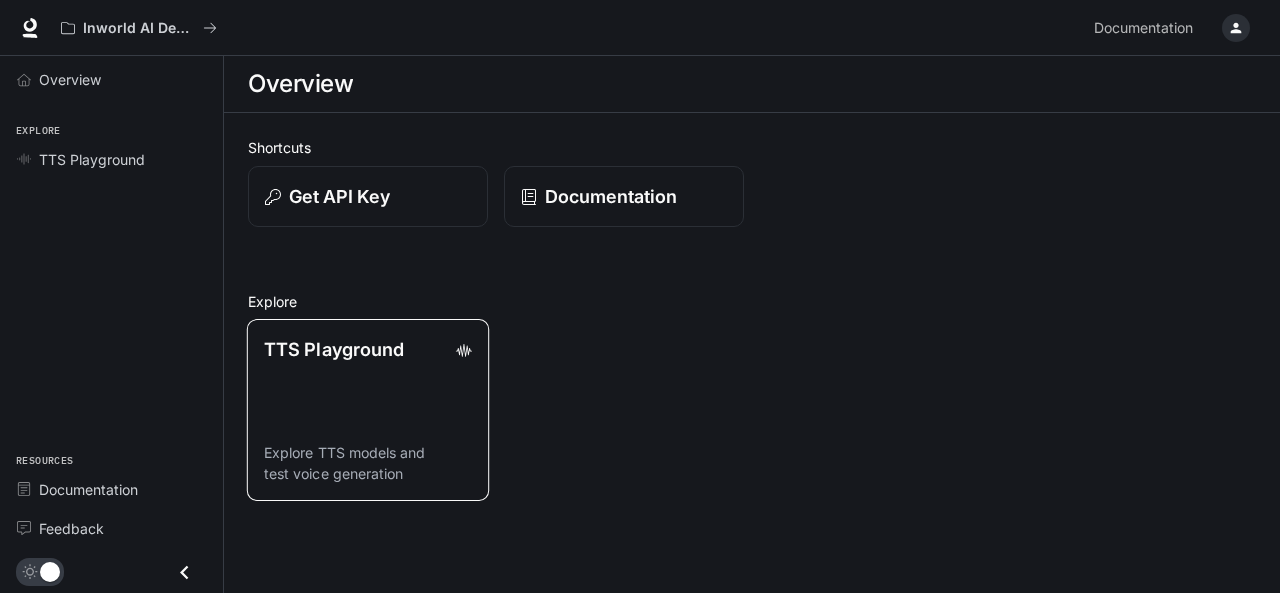 click on "TTS Playground Explore TTS models and test voice generation" at bounding box center [368, 410] 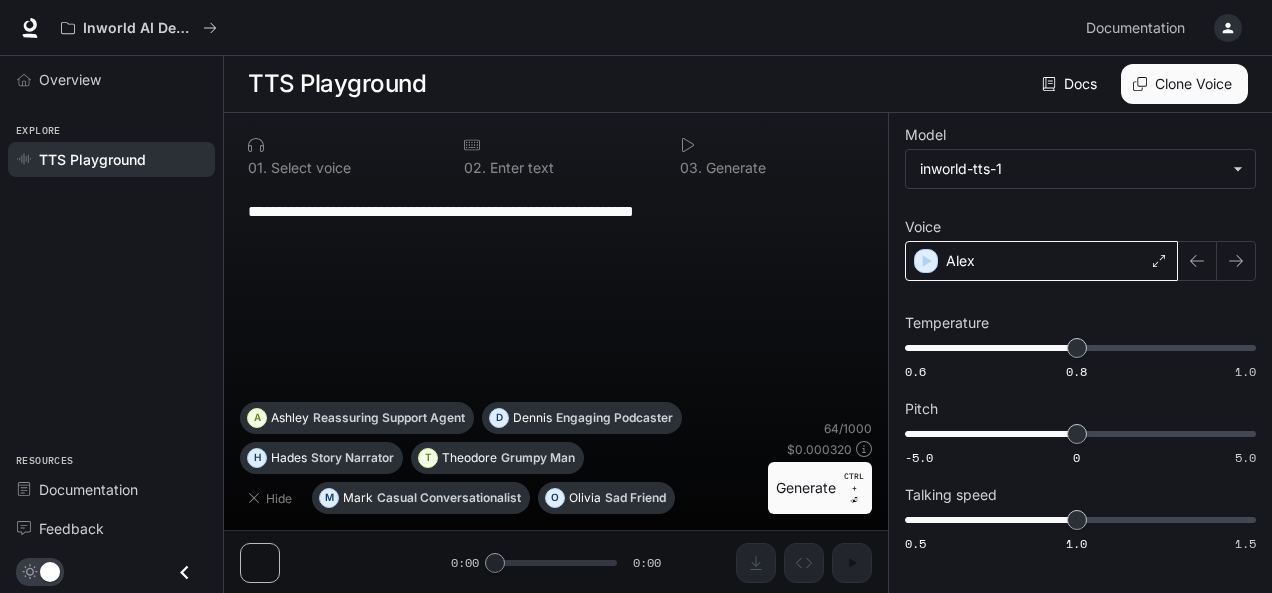 click on "Alex" at bounding box center [1041, 261] 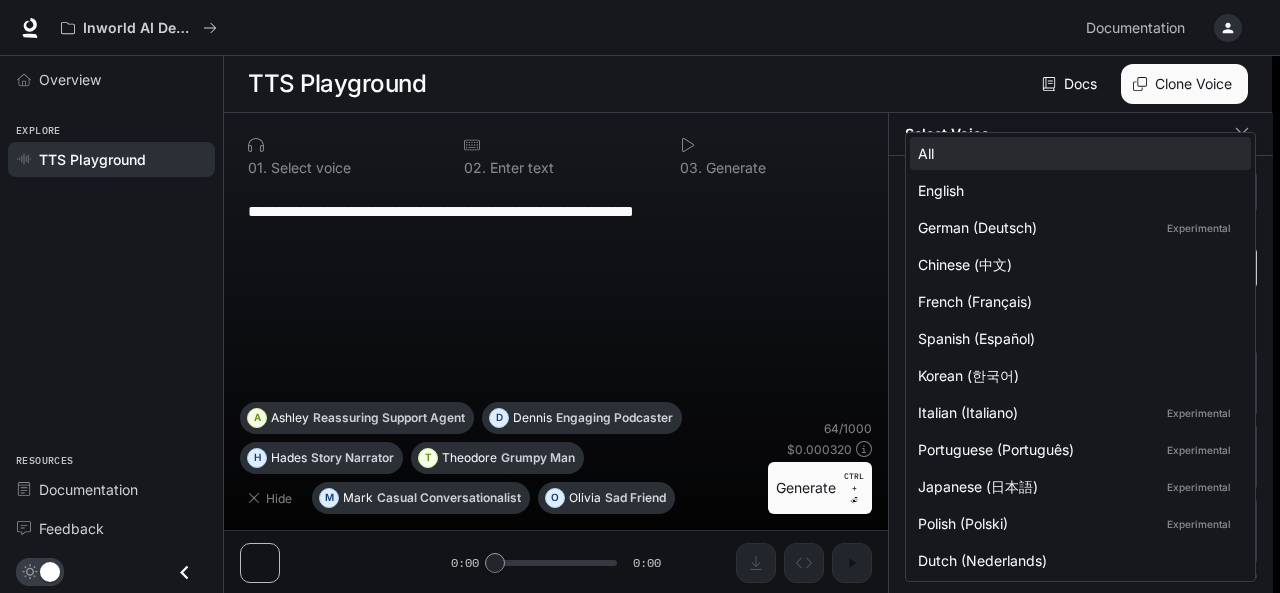 click on "**********" at bounding box center [640, 297] 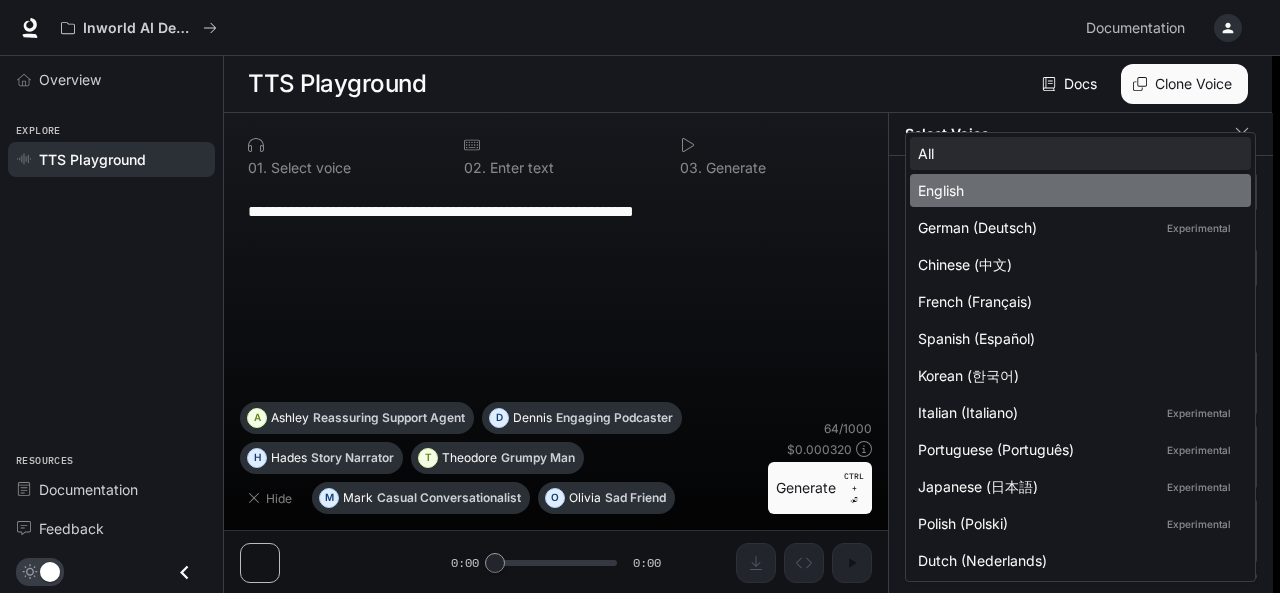 click on "English" at bounding box center [1080, 190] 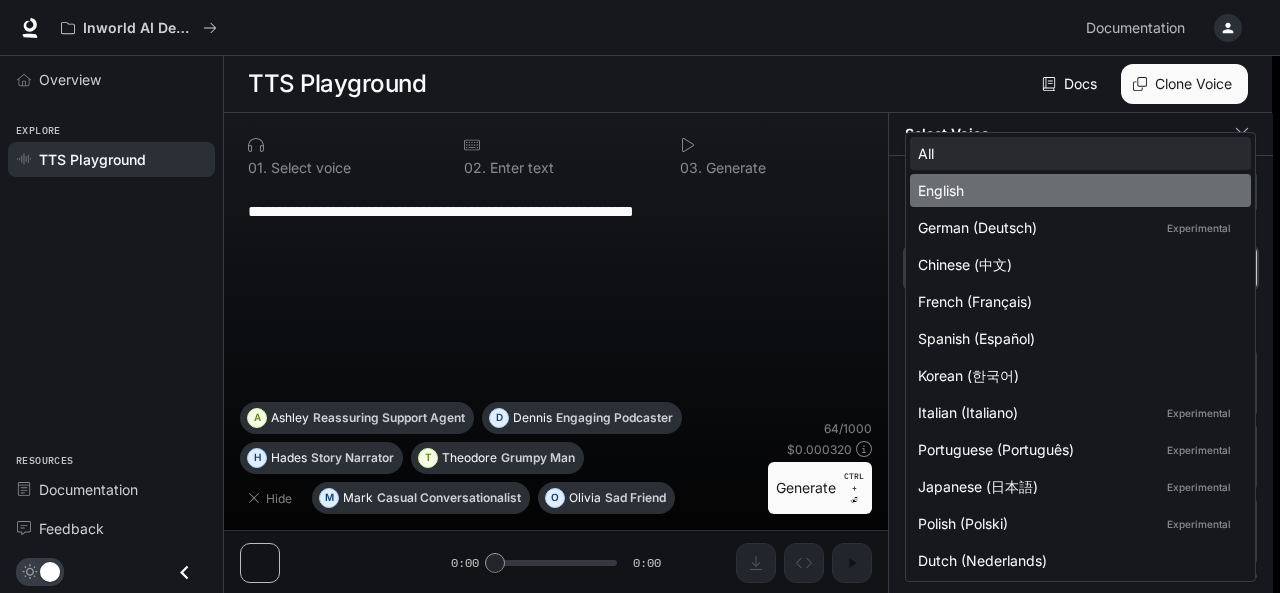 type on "*****" 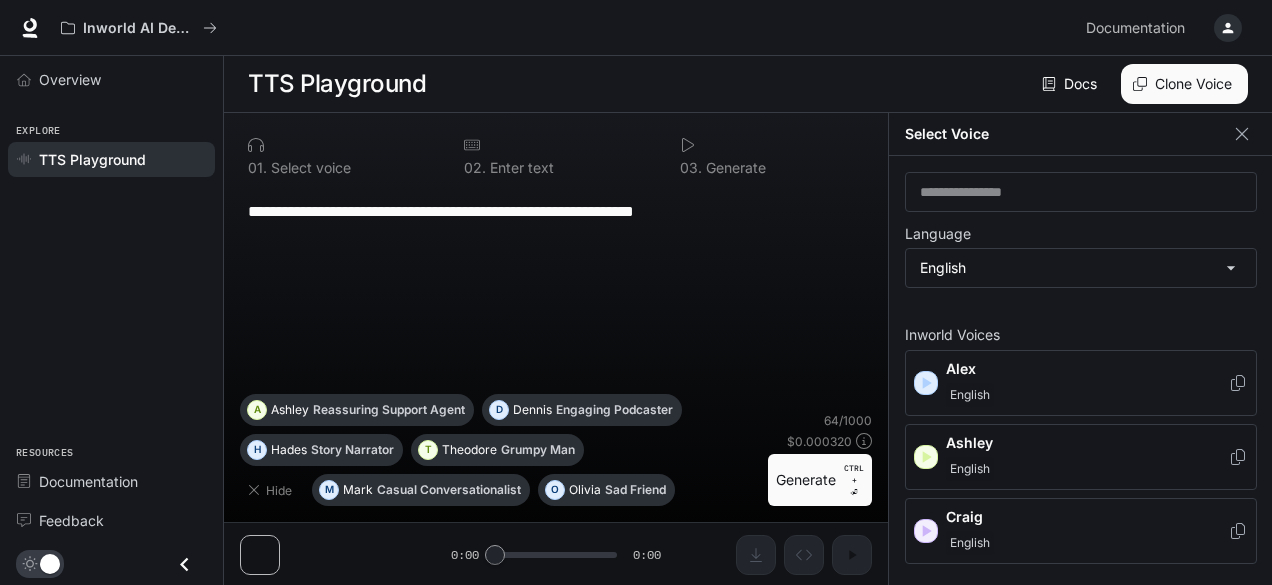 click 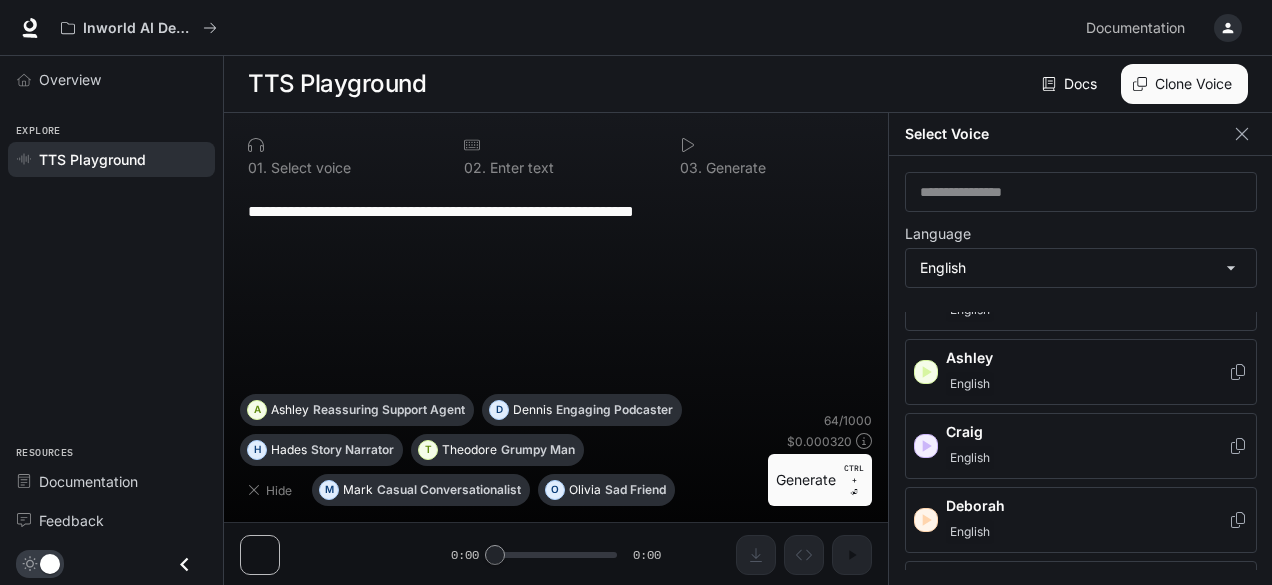 scroll, scrollTop: 80, scrollLeft: 0, axis: vertical 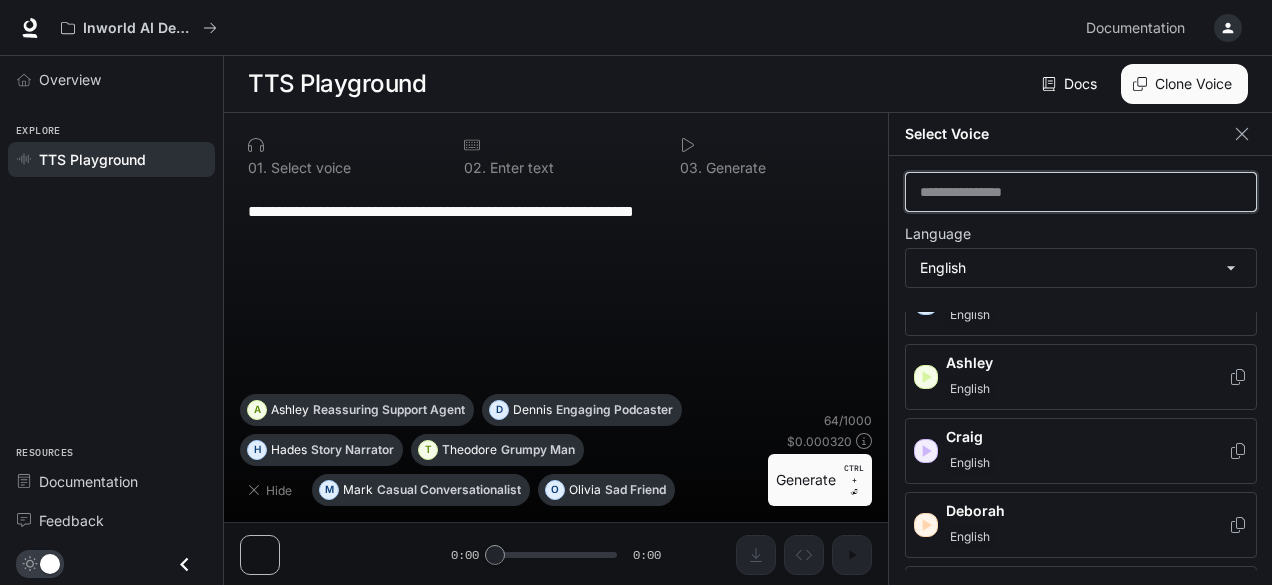 click at bounding box center [1081, 192] 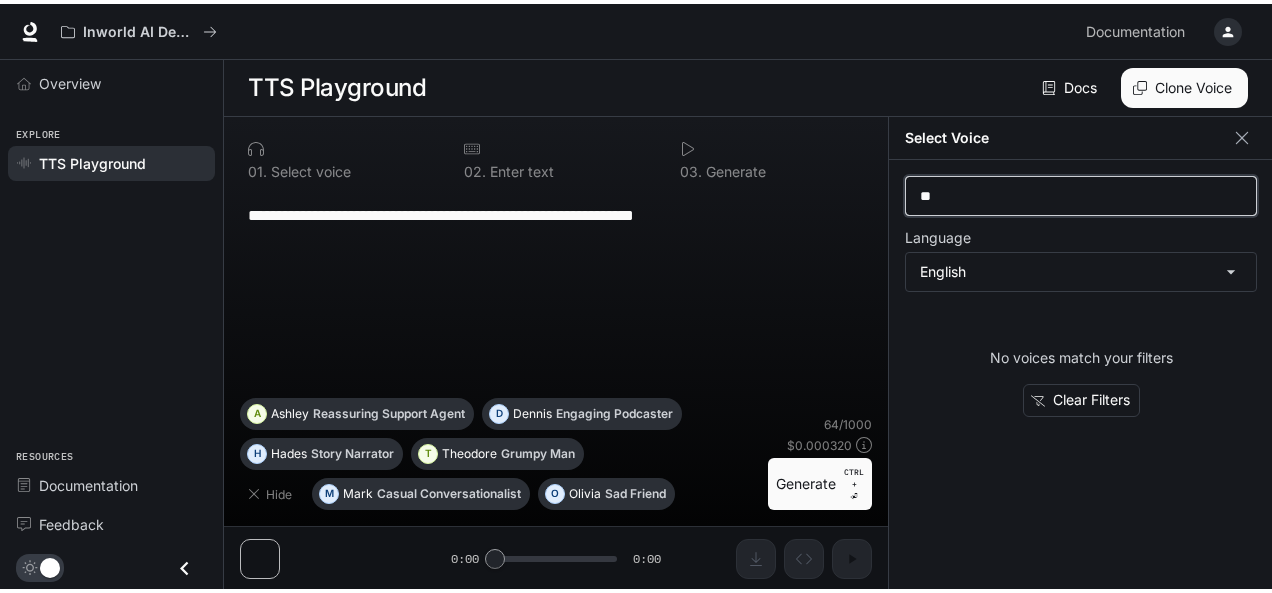scroll, scrollTop: 0, scrollLeft: 0, axis: both 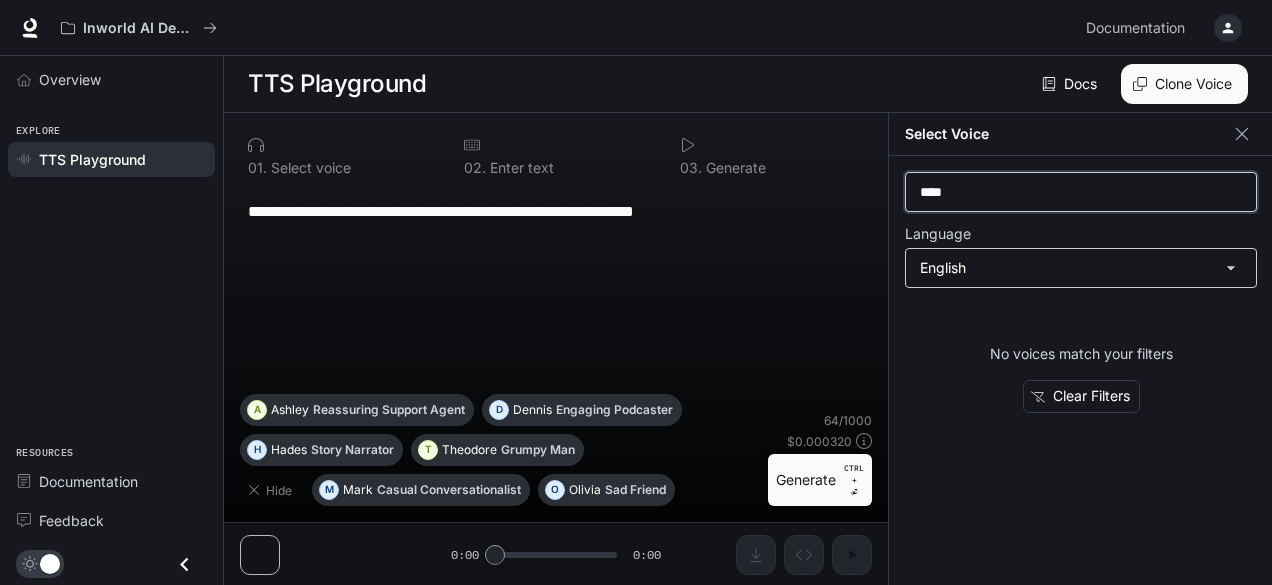type on "****" 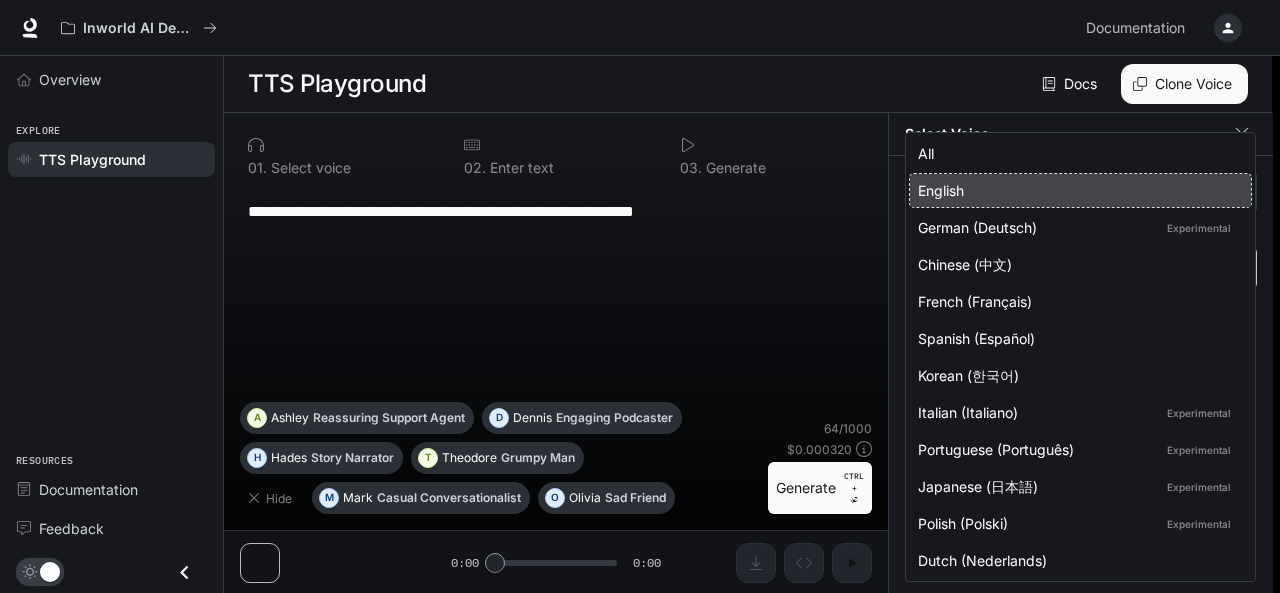 click on "**********" at bounding box center [640, 297] 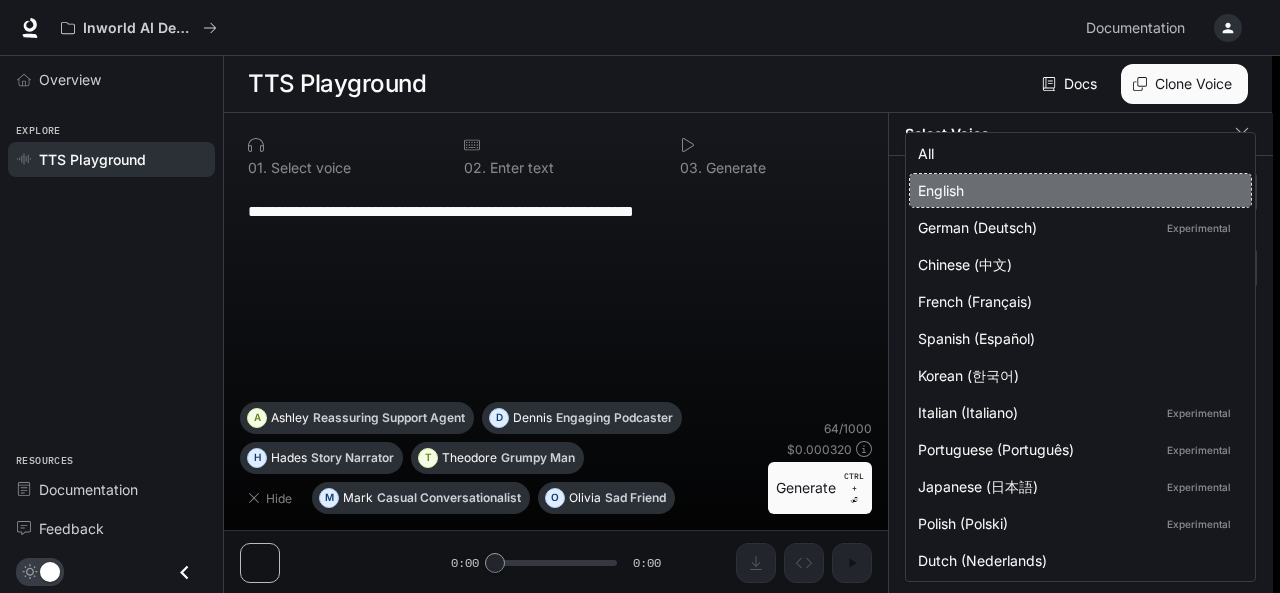 click on "English" at bounding box center (1076, 190) 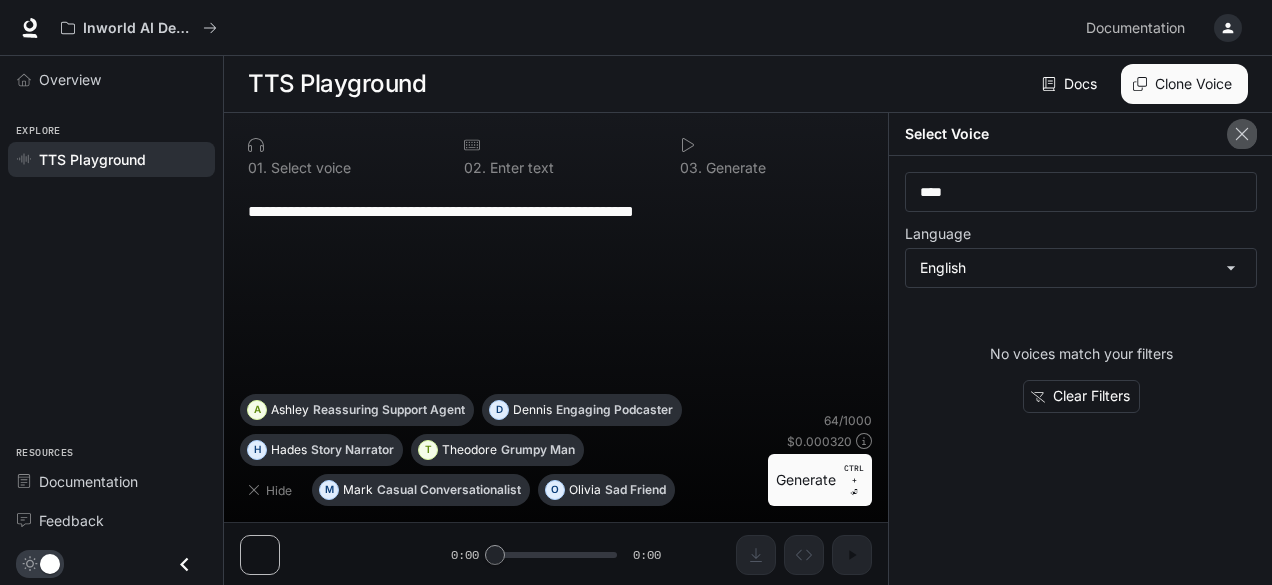 click 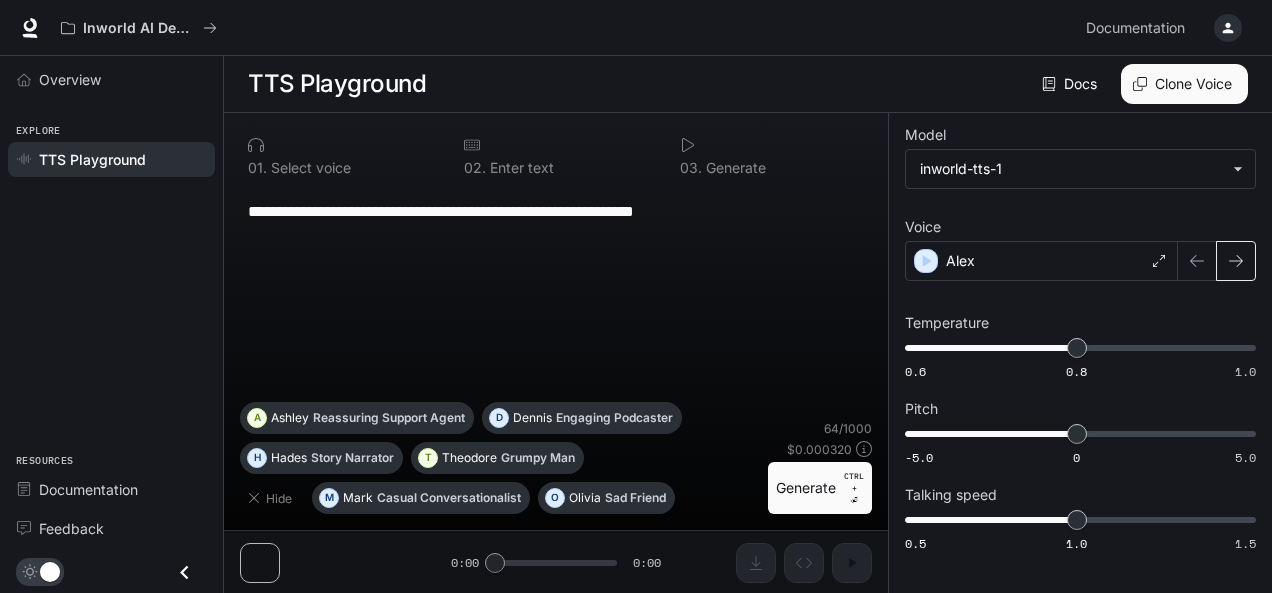 click 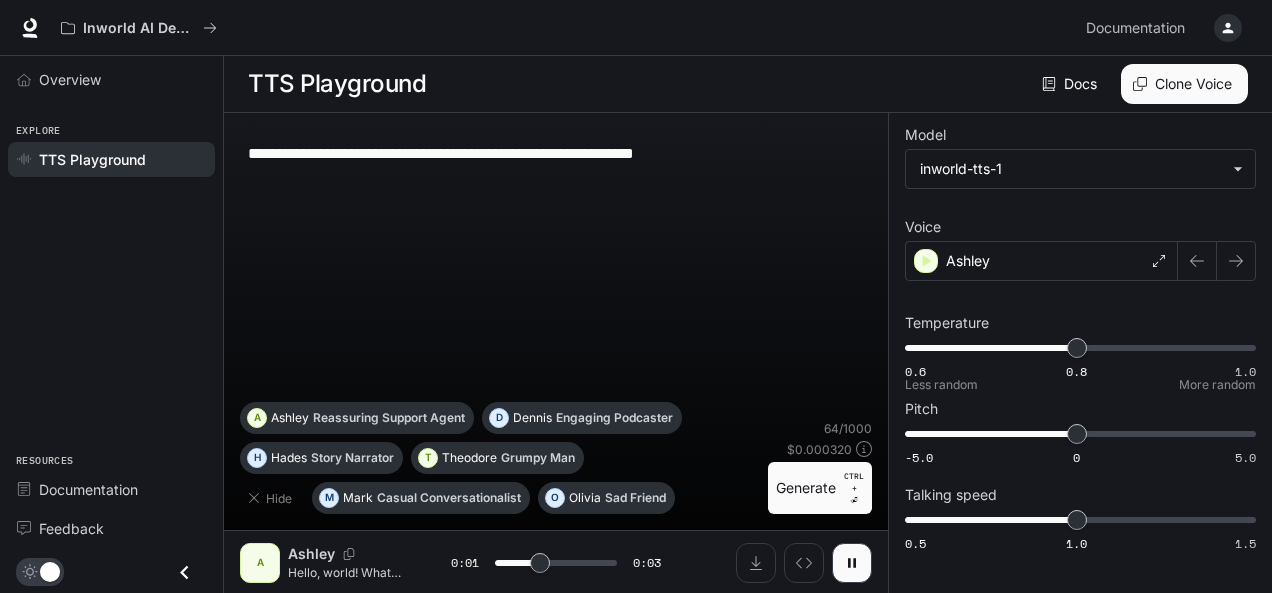 type on "***" 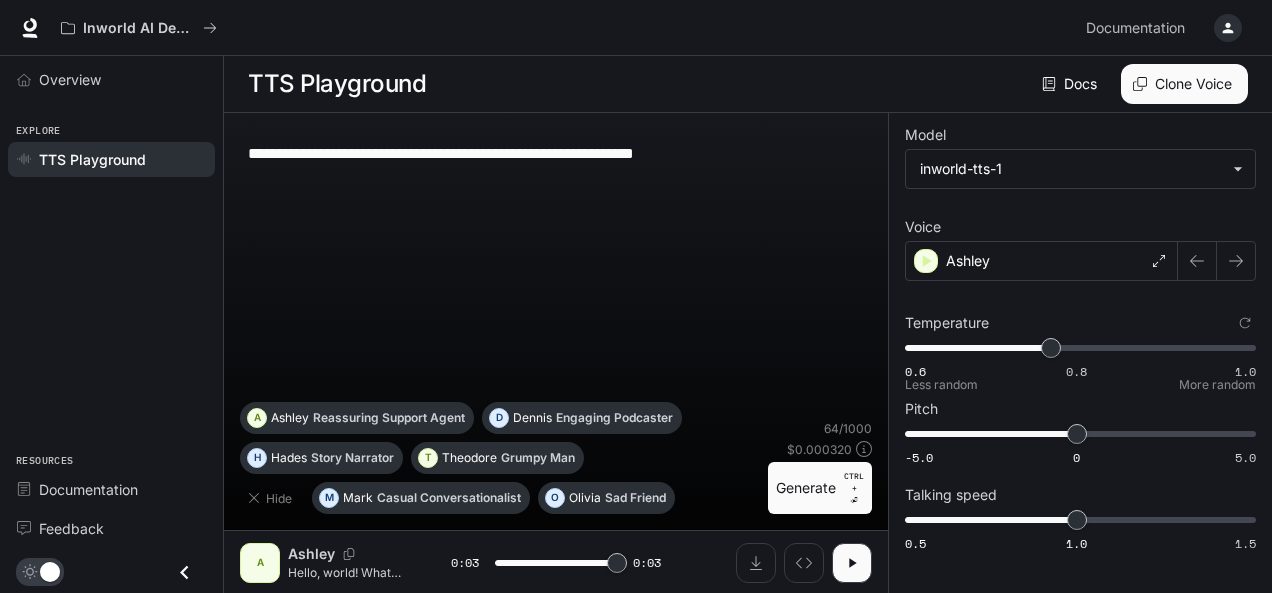 type on "*" 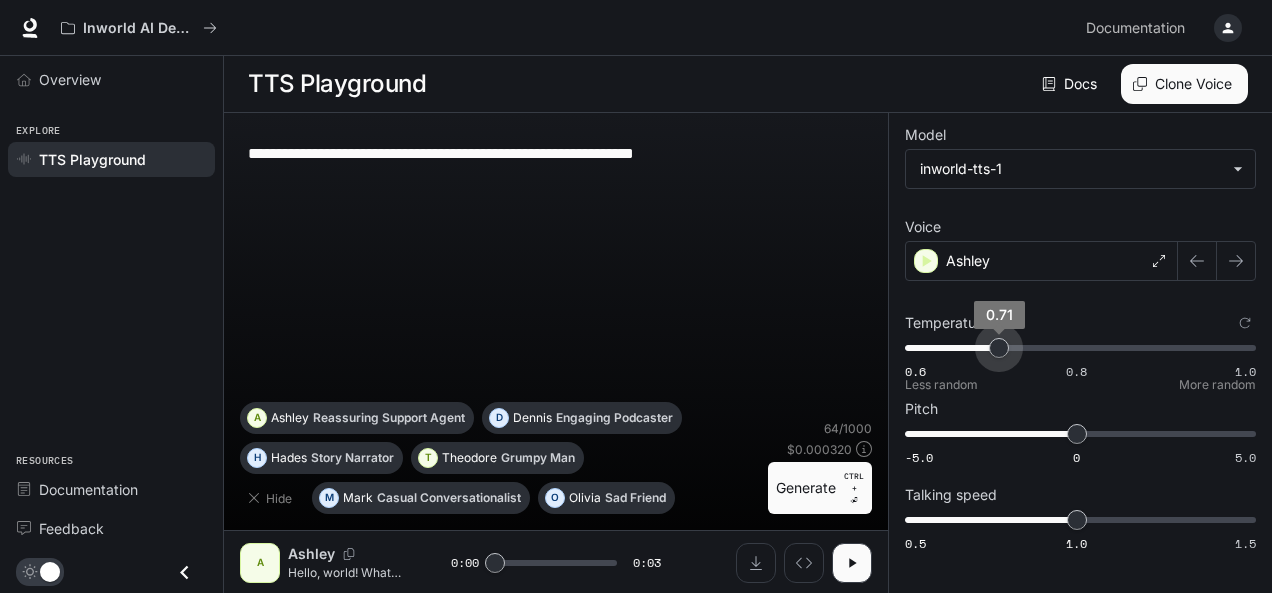 click on "0.6 0.8 1.0 0.71" at bounding box center (1076, 348) 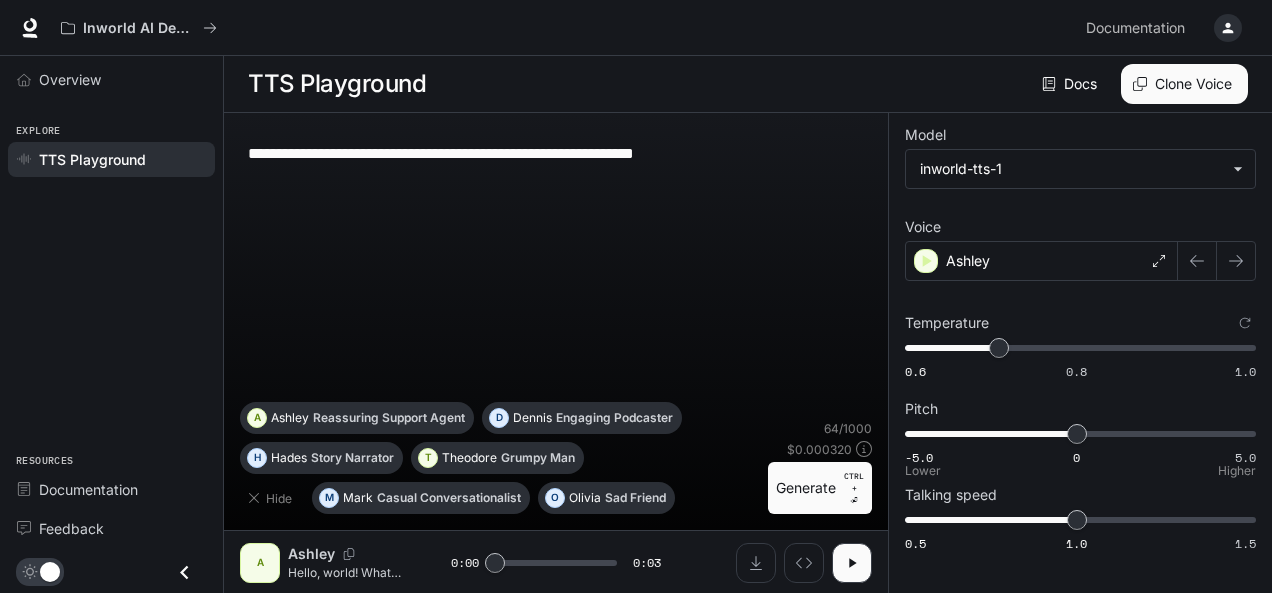 type on "***" 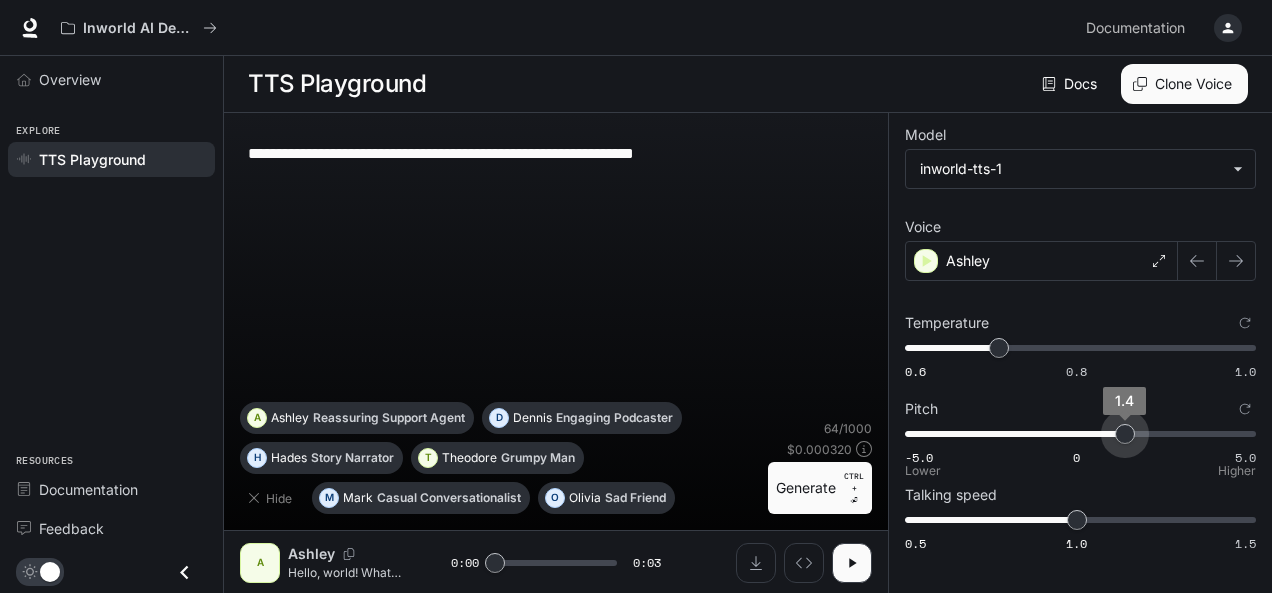 click on "-5.0 0 5.0 1.4" at bounding box center (1076, 434) 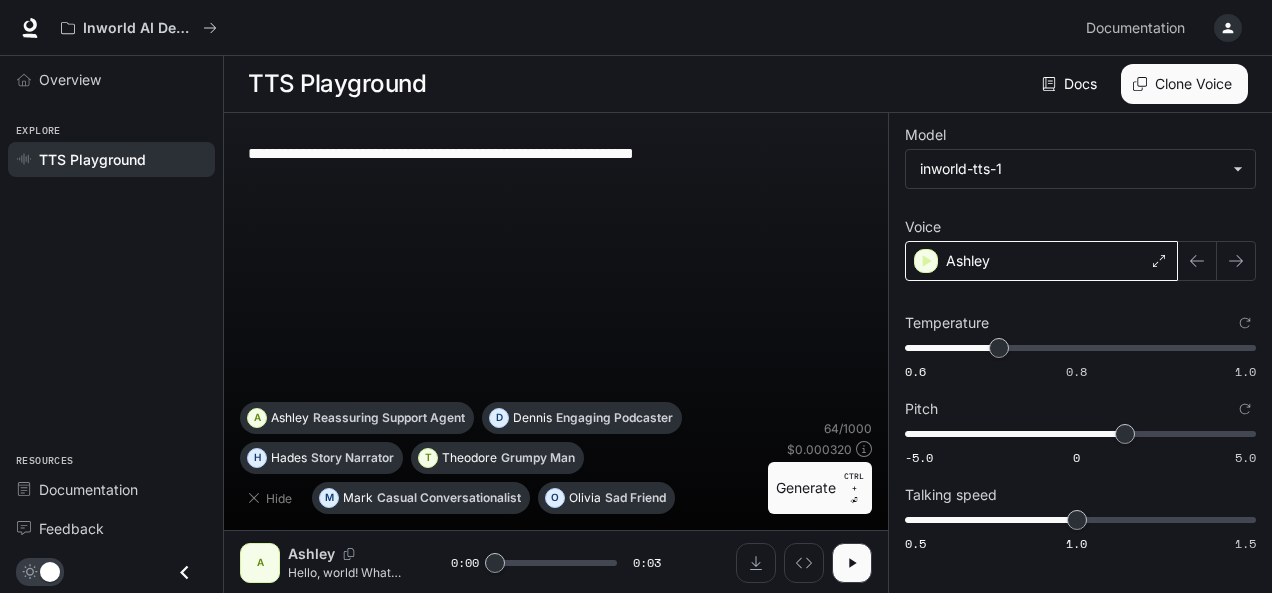 click on "Ashley" at bounding box center [1041, 261] 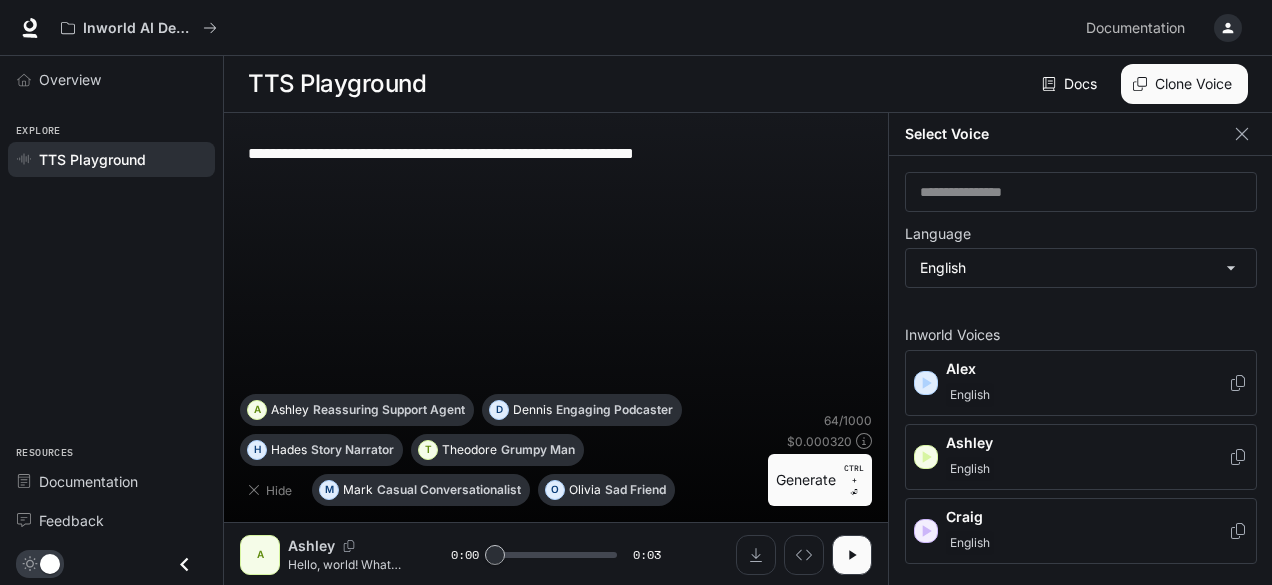 click on "**********" at bounding box center (556, 261) 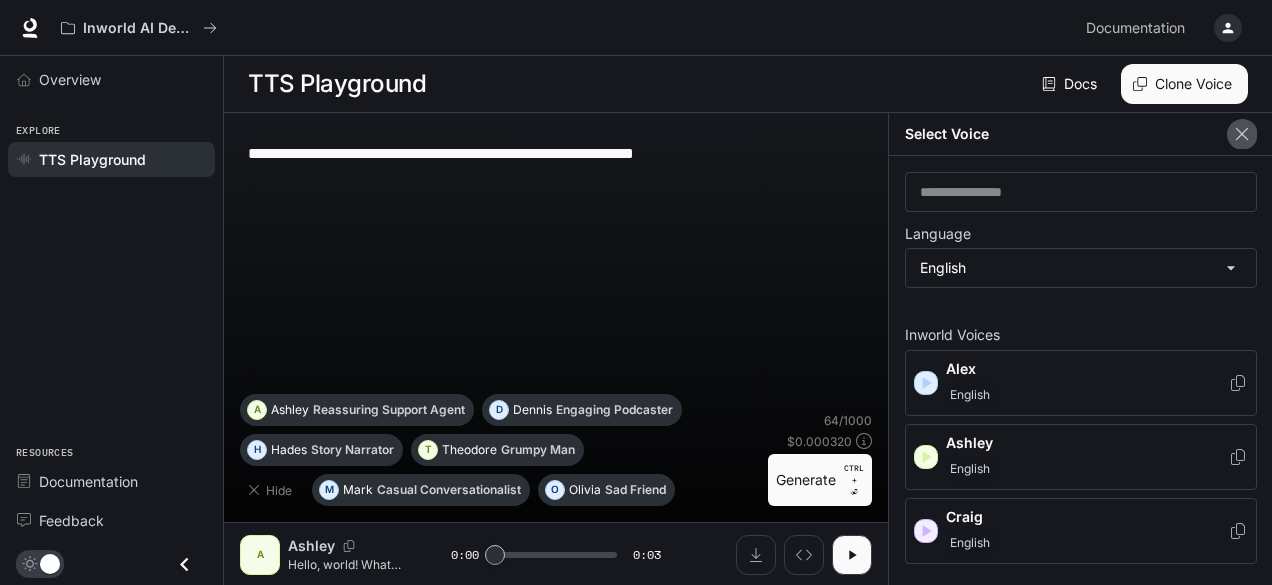 click 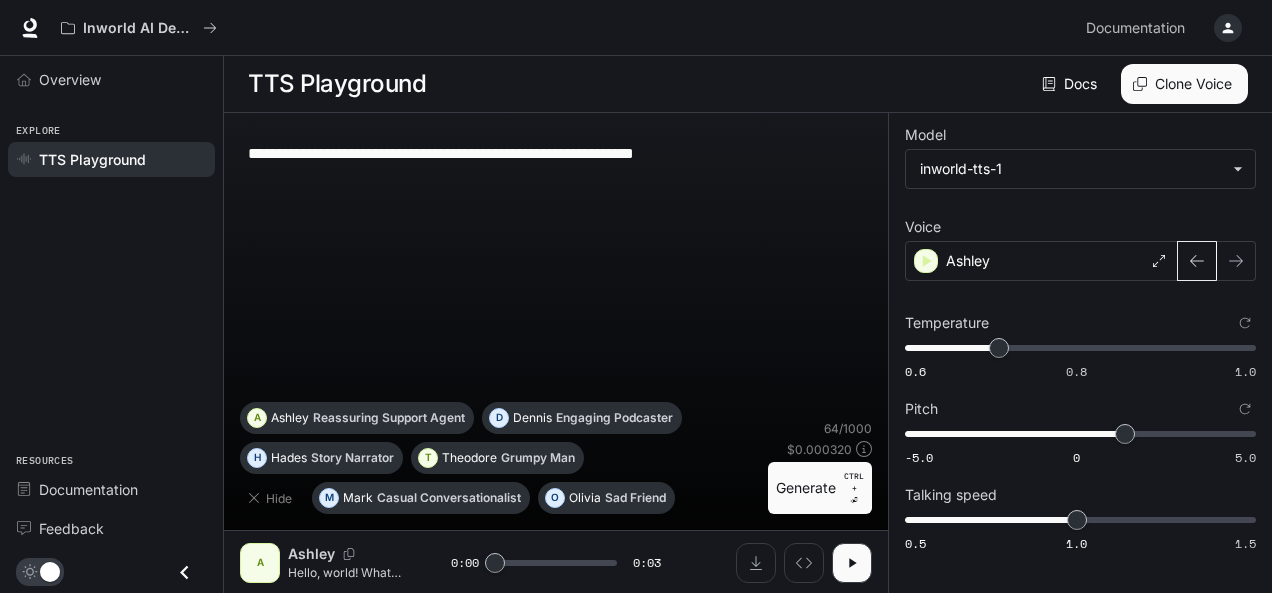 click 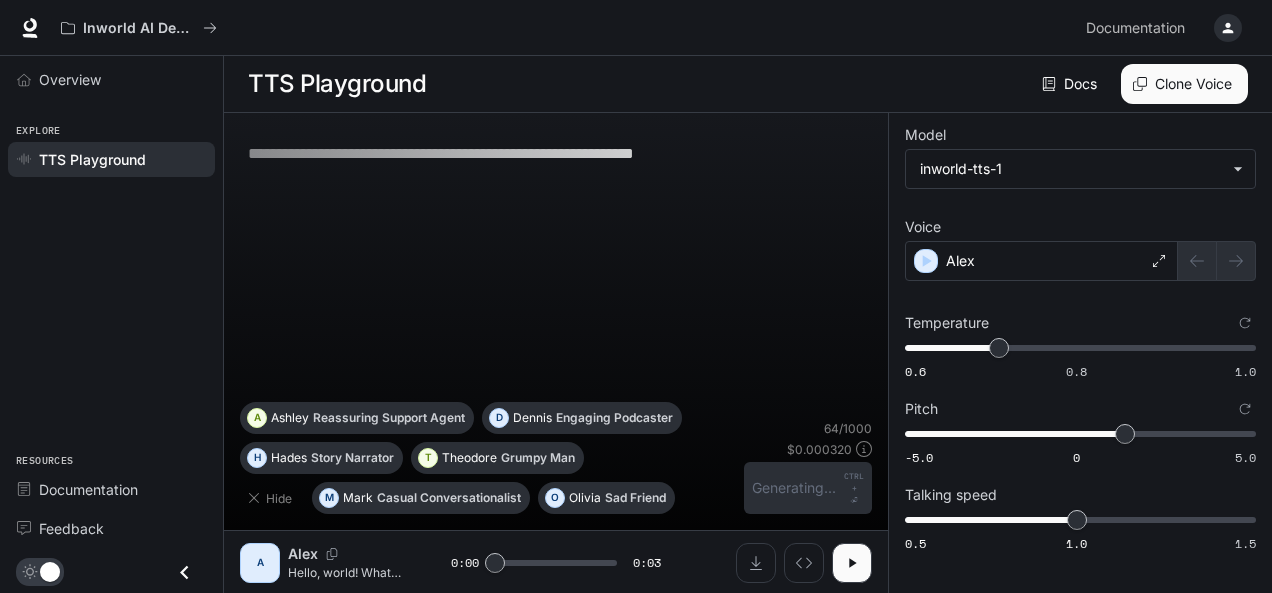 click at bounding box center [1217, 261] 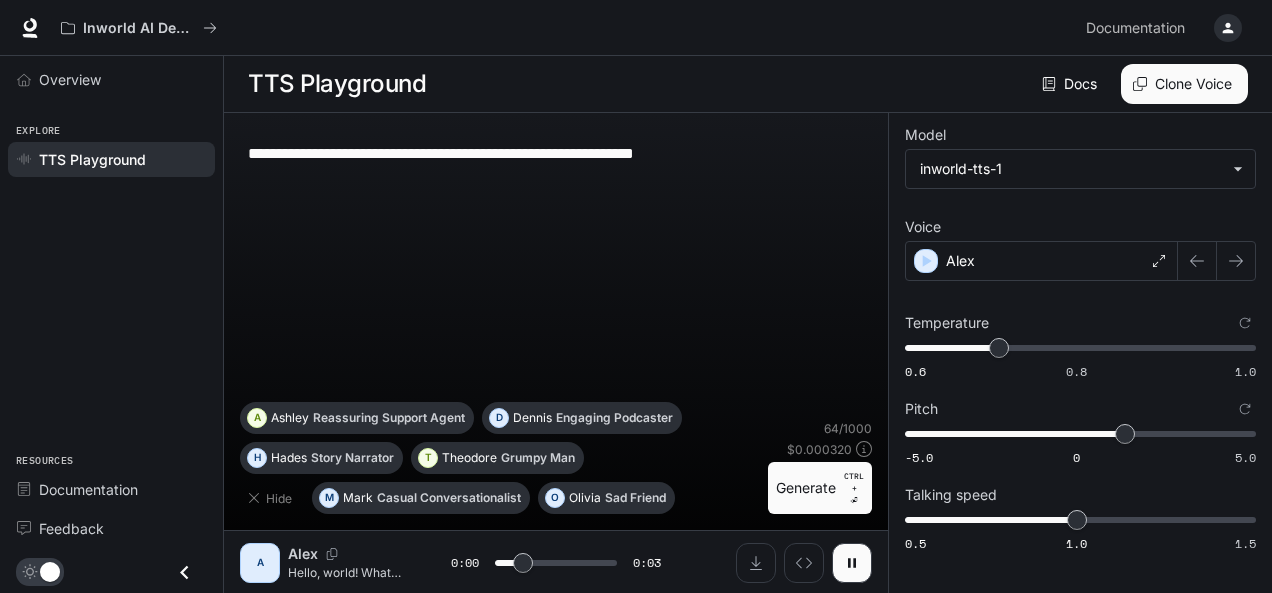 click 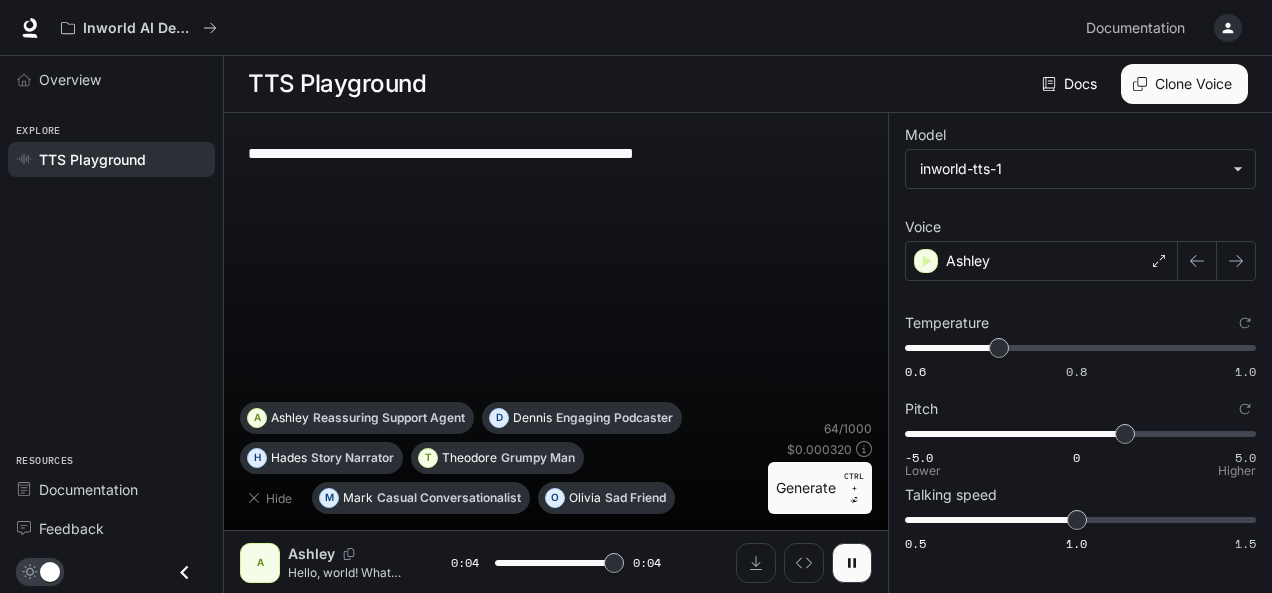 type on "*" 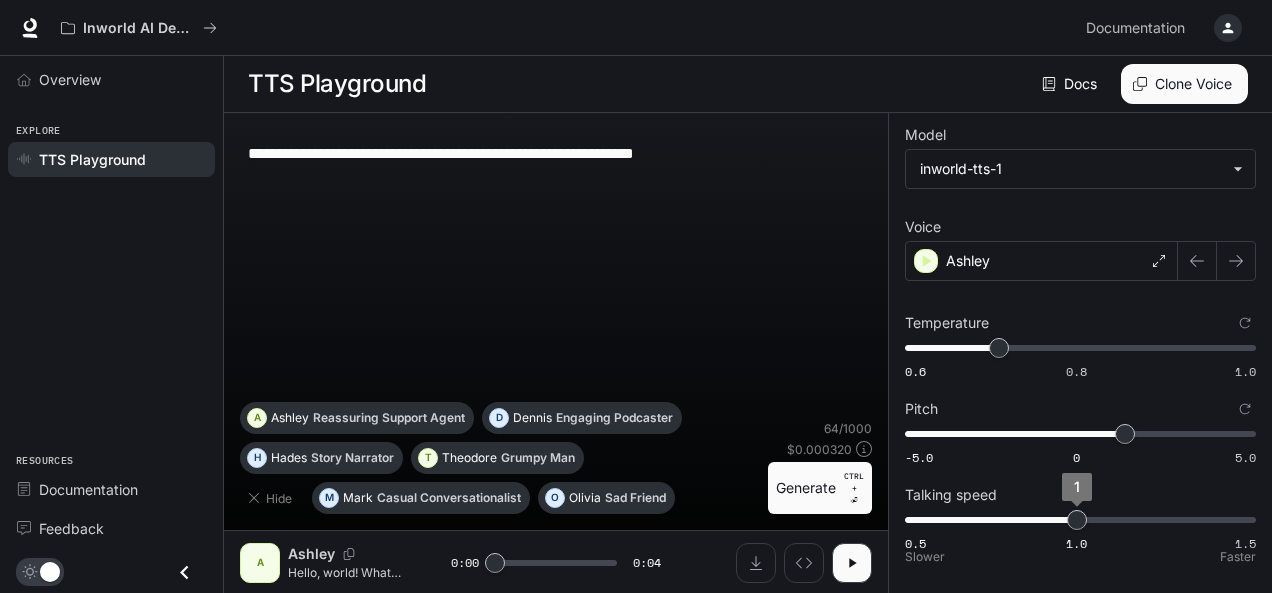 type on "***" 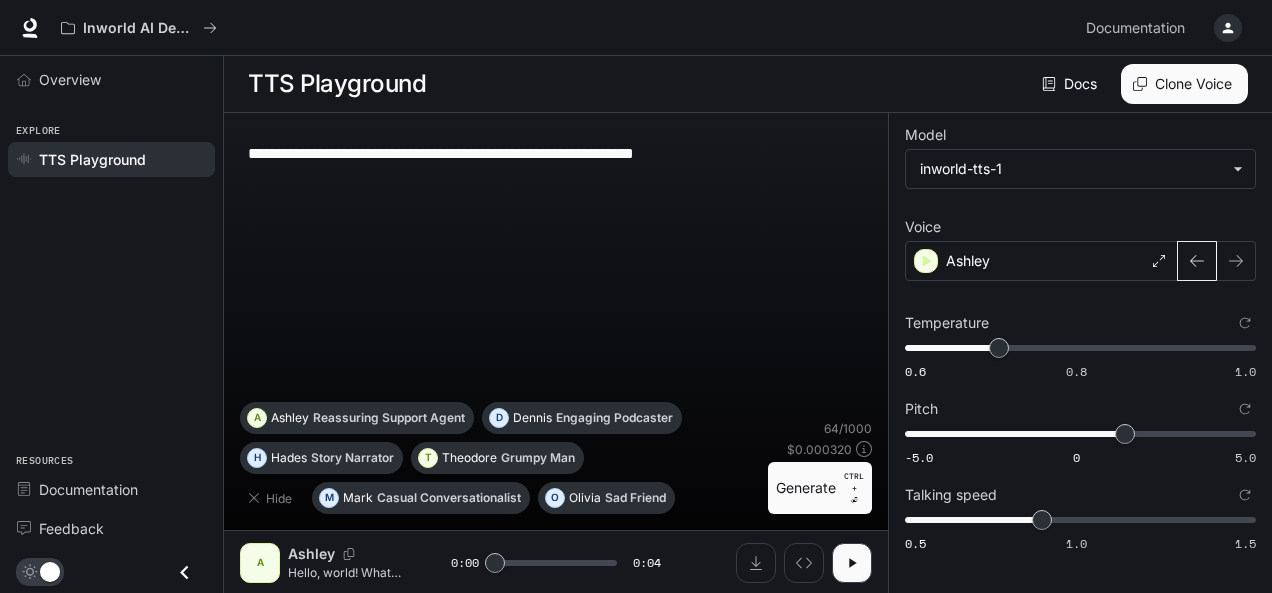 click 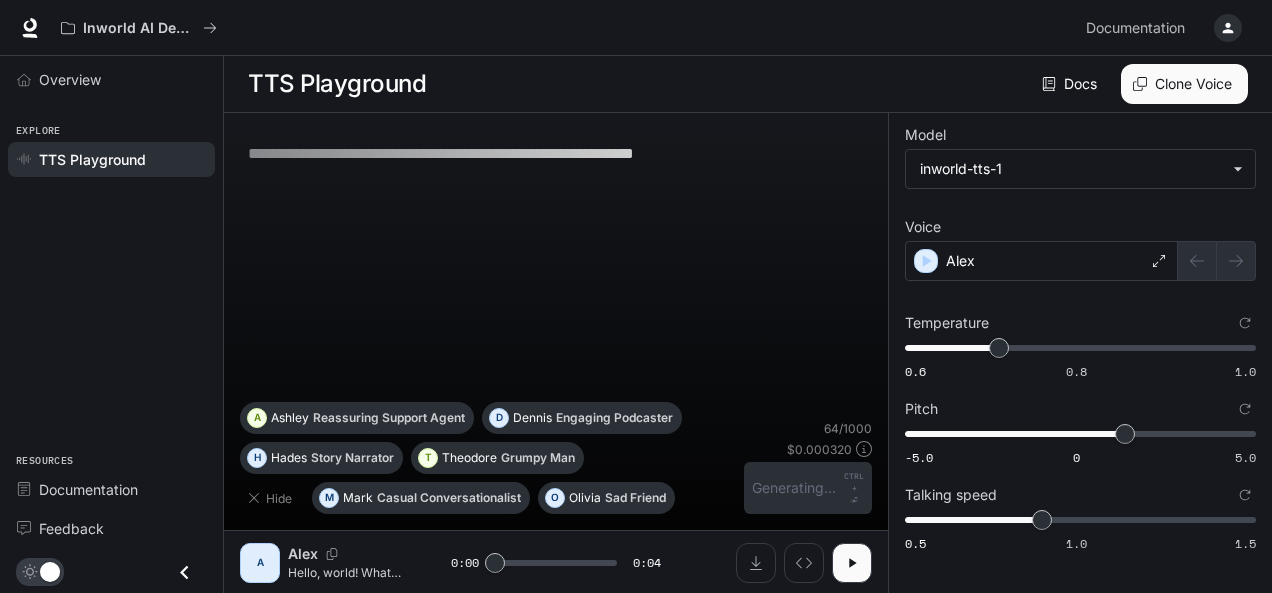click at bounding box center [1217, 261] 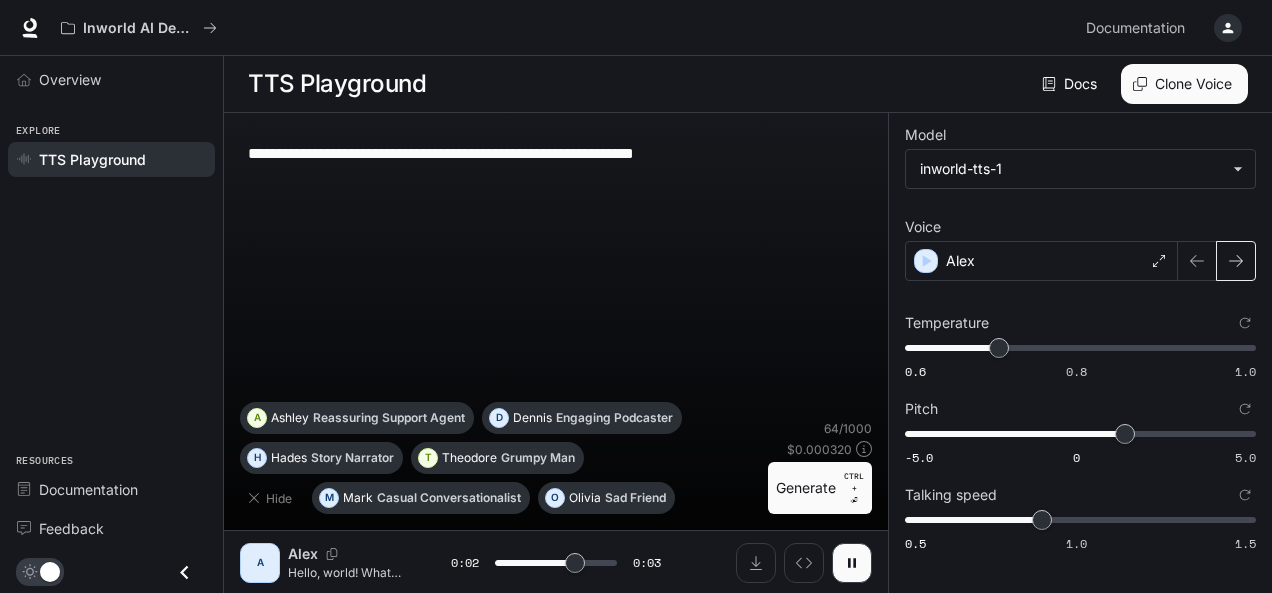 click at bounding box center [1236, 261] 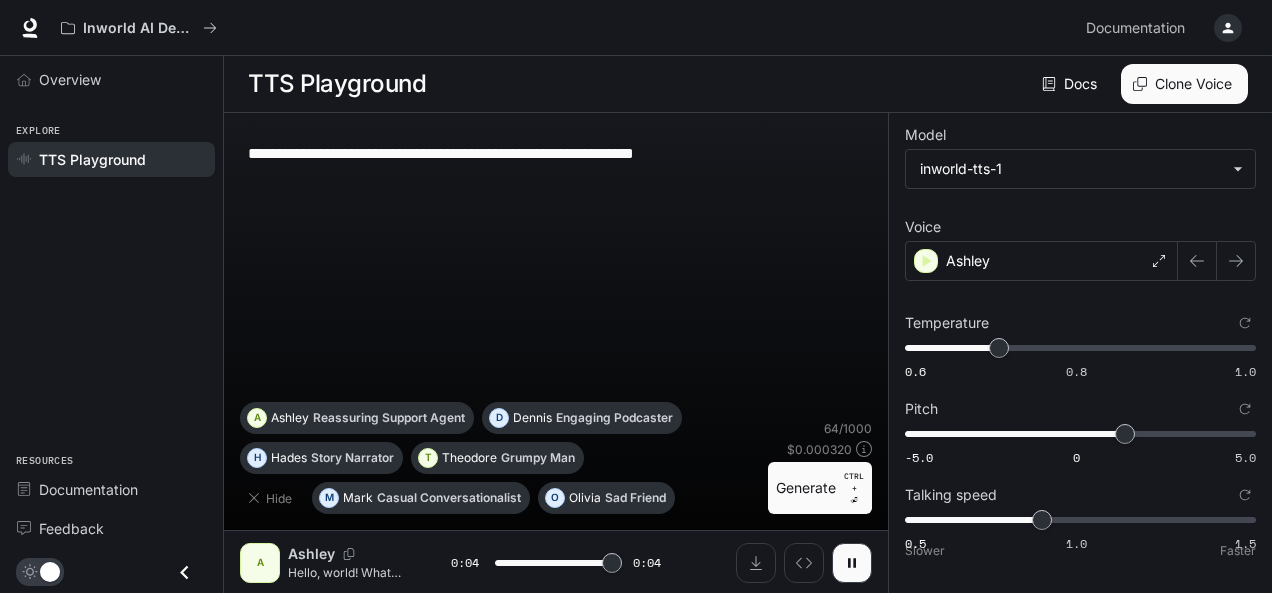 type on "*" 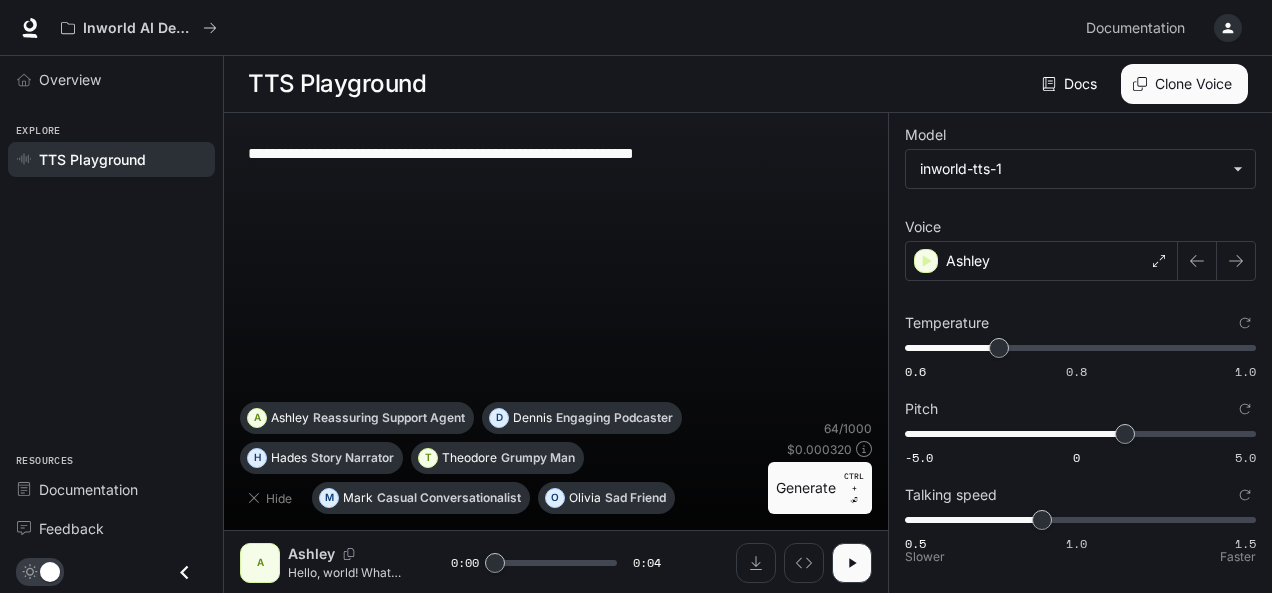 type on "***" 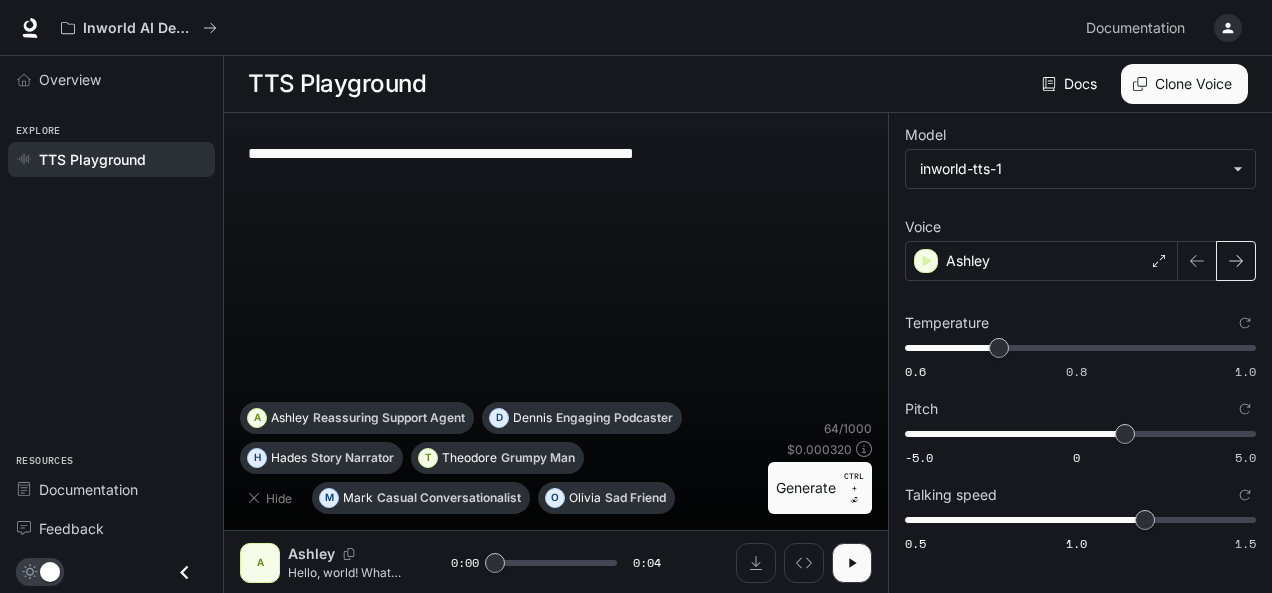 click 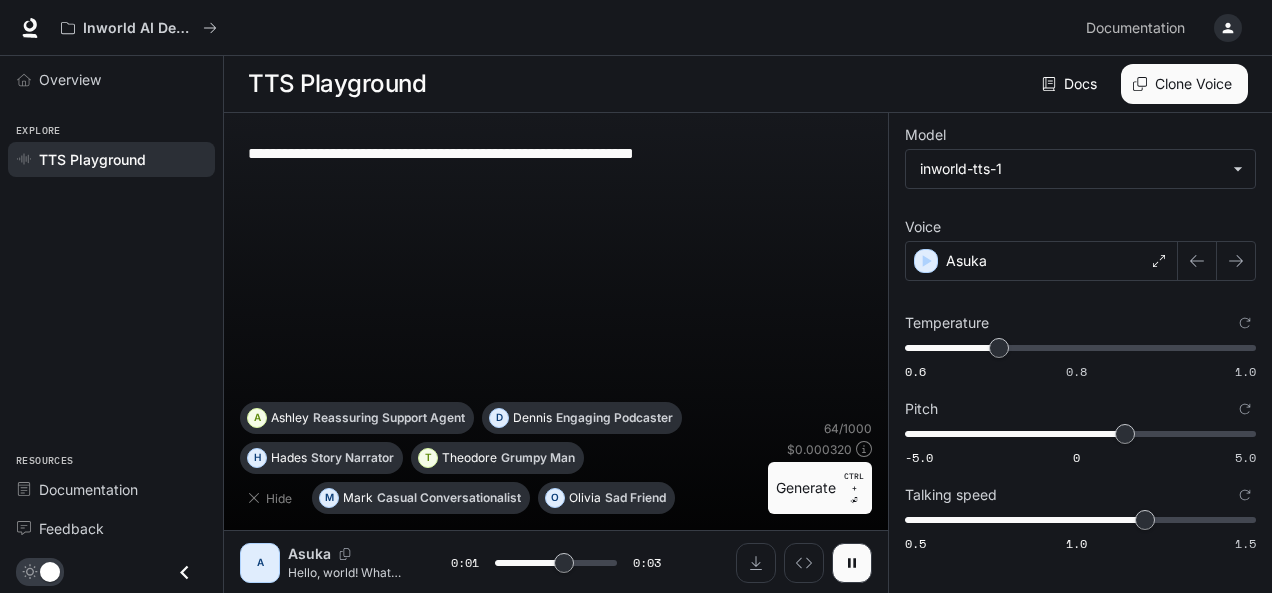 click 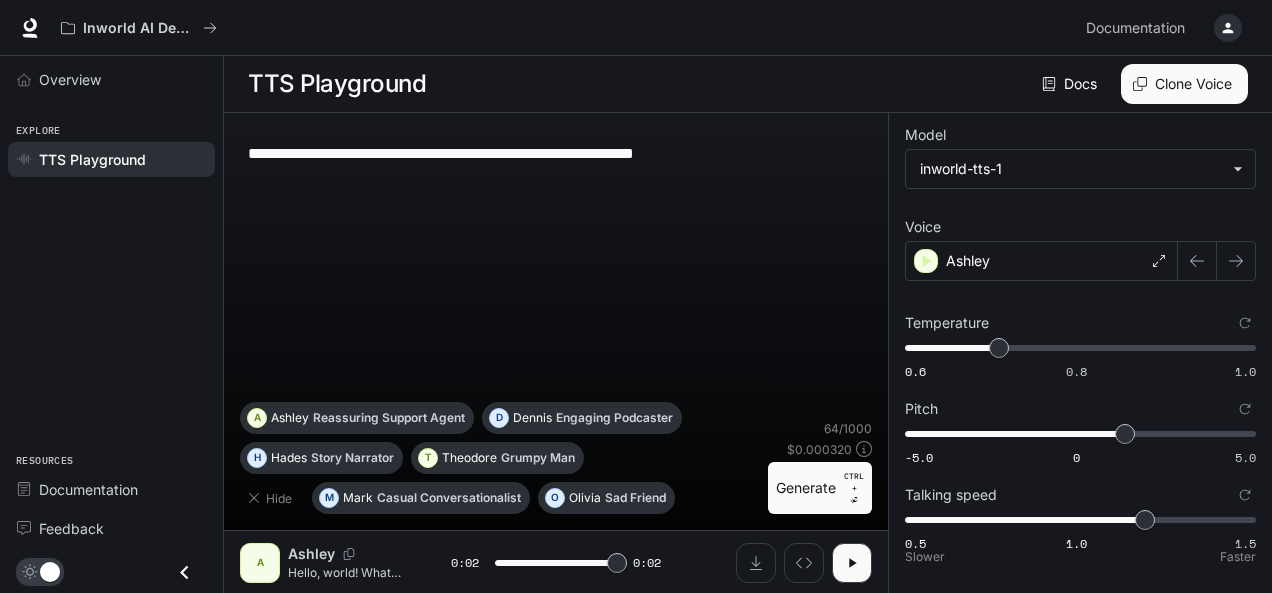 type on "*" 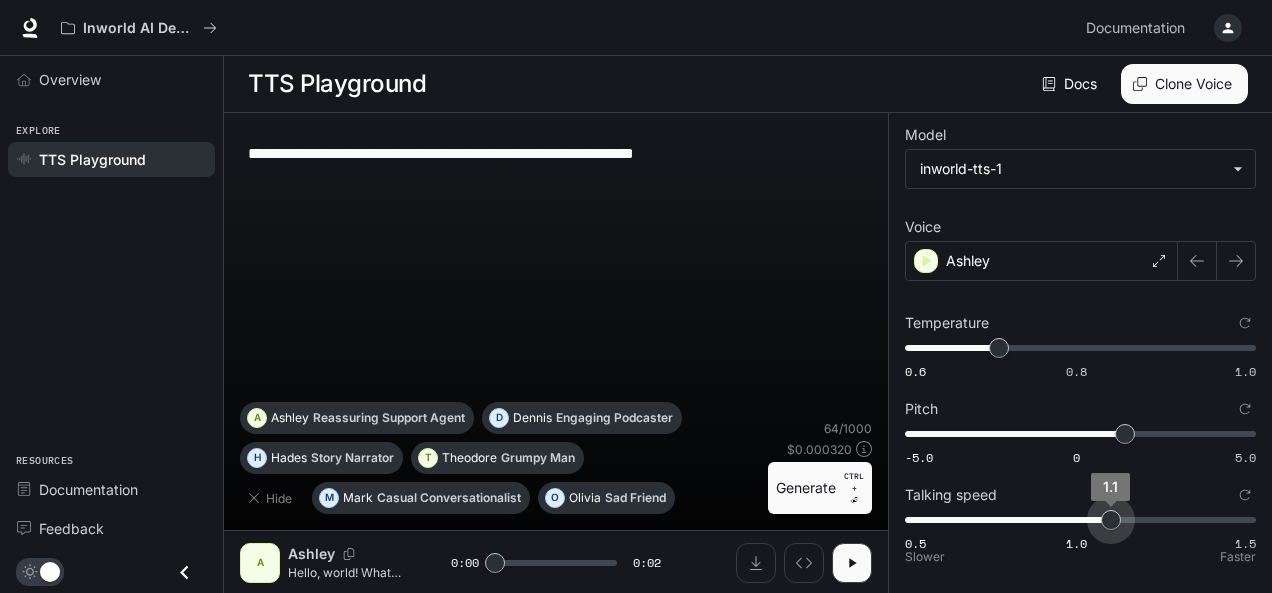 click on "0.5 1.0 1.5 1.1" at bounding box center [1076, 520] 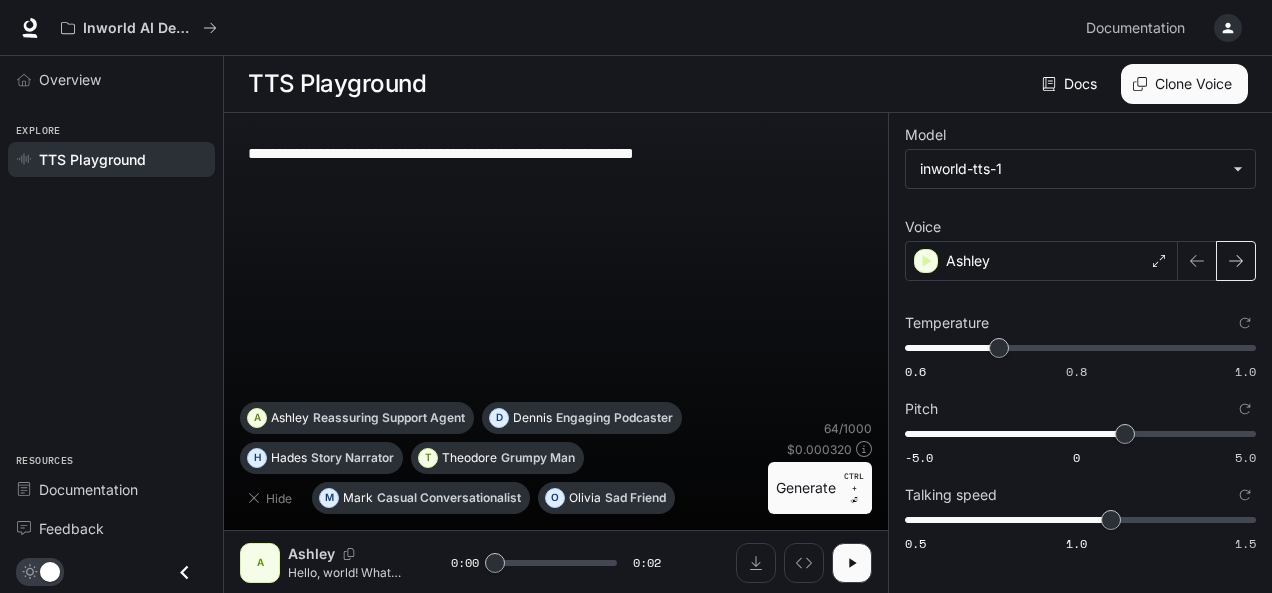 click 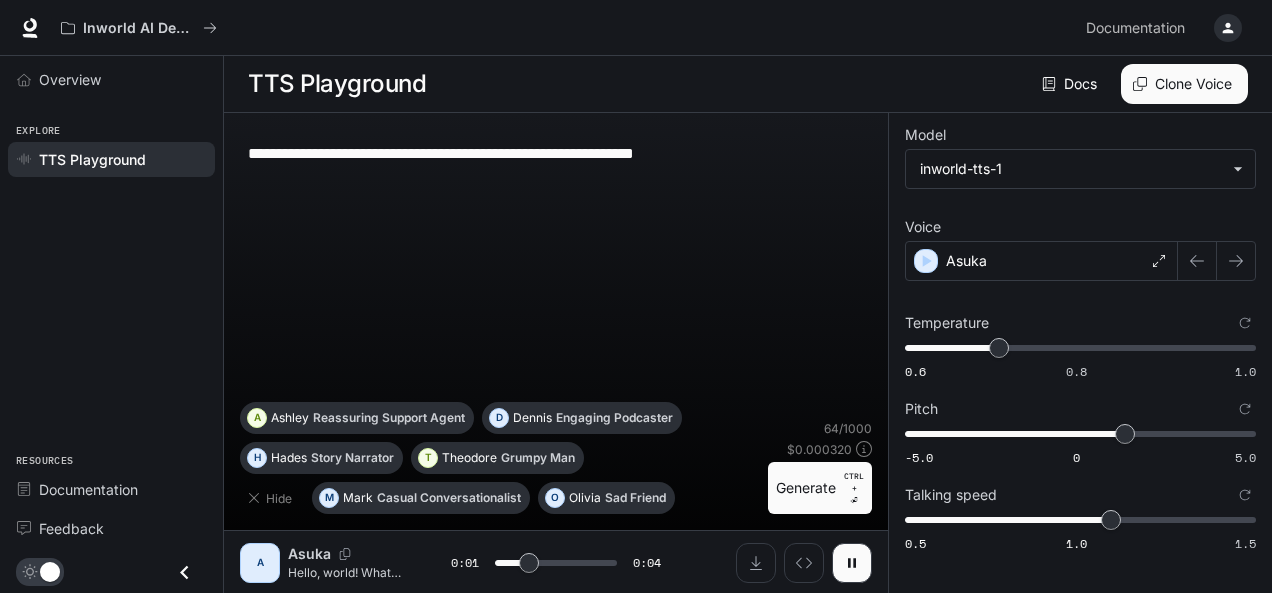 click 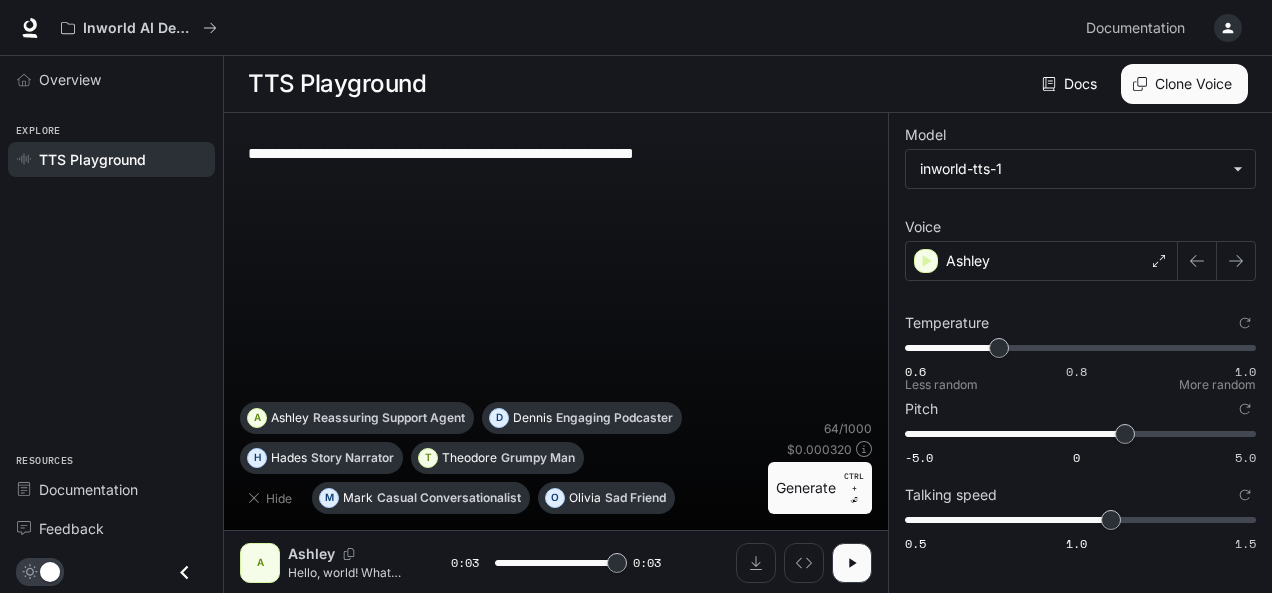 type on "*" 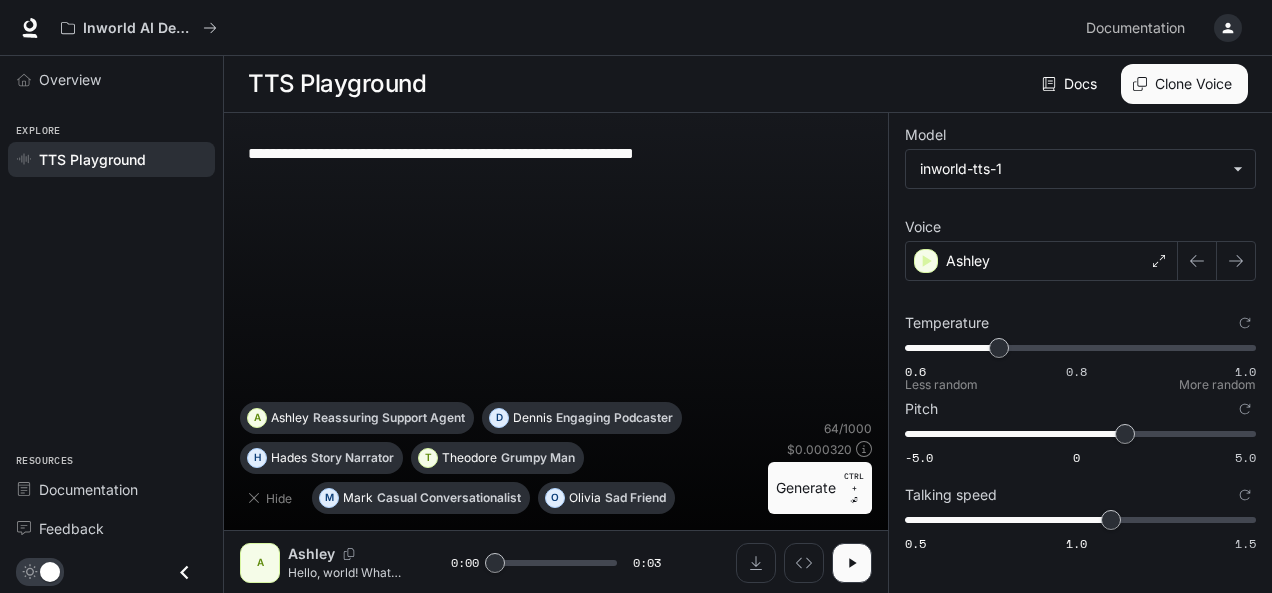 type on "****" 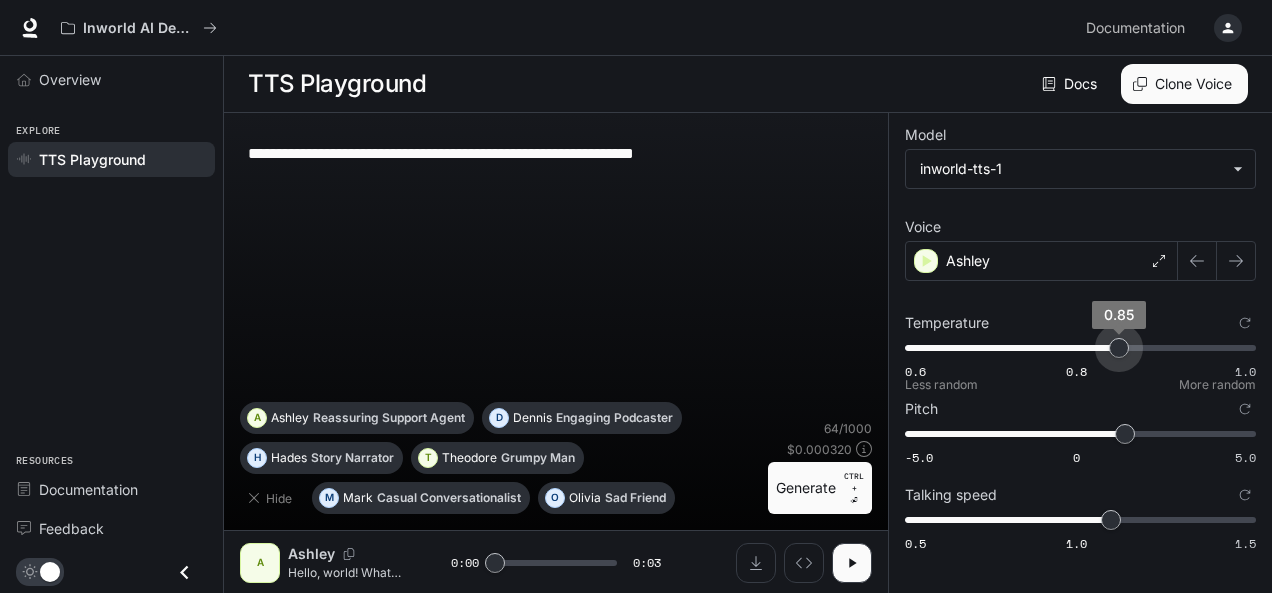 click on "0.6 0.8 1.0 0.85" at bounding box center [1076, 348] 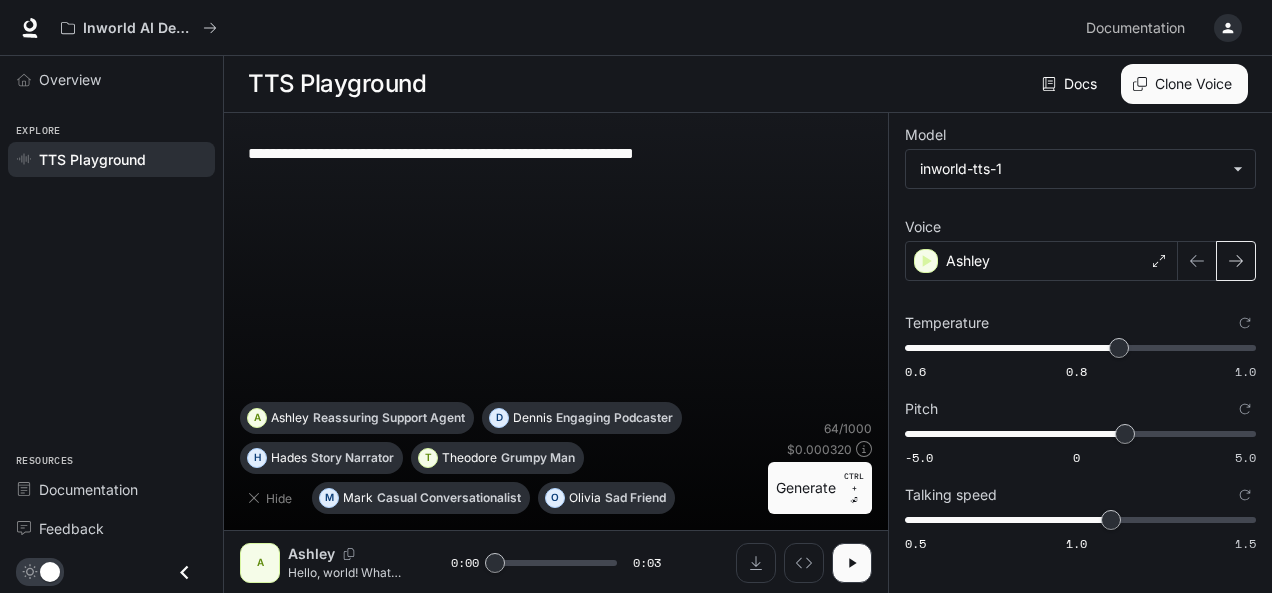 click 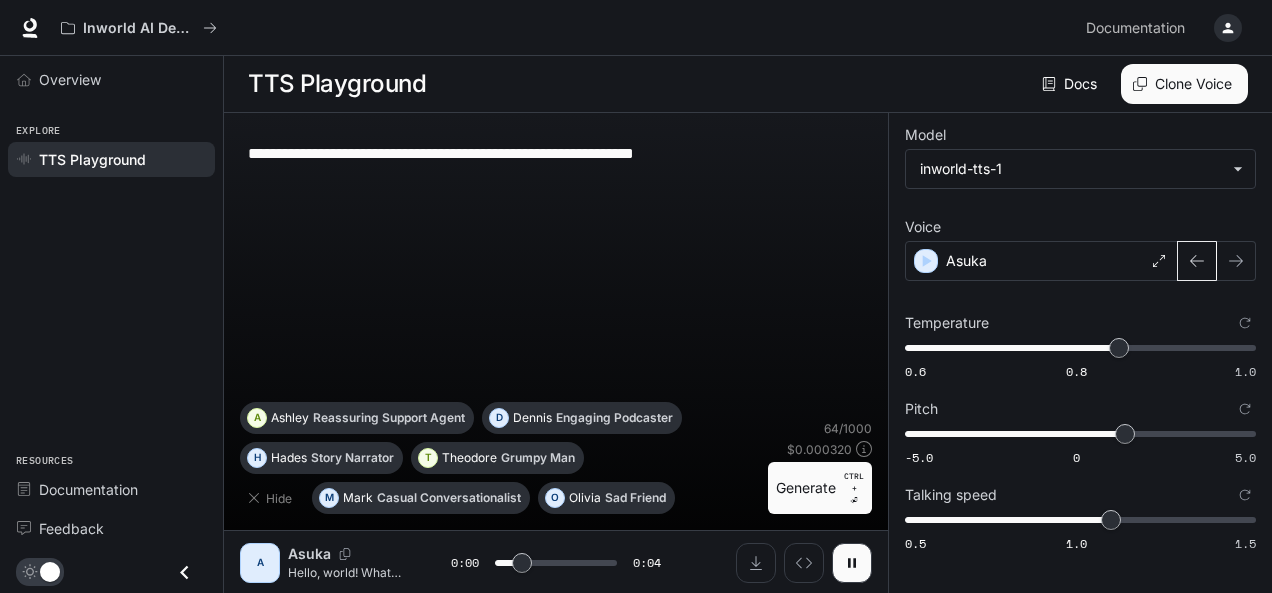 click 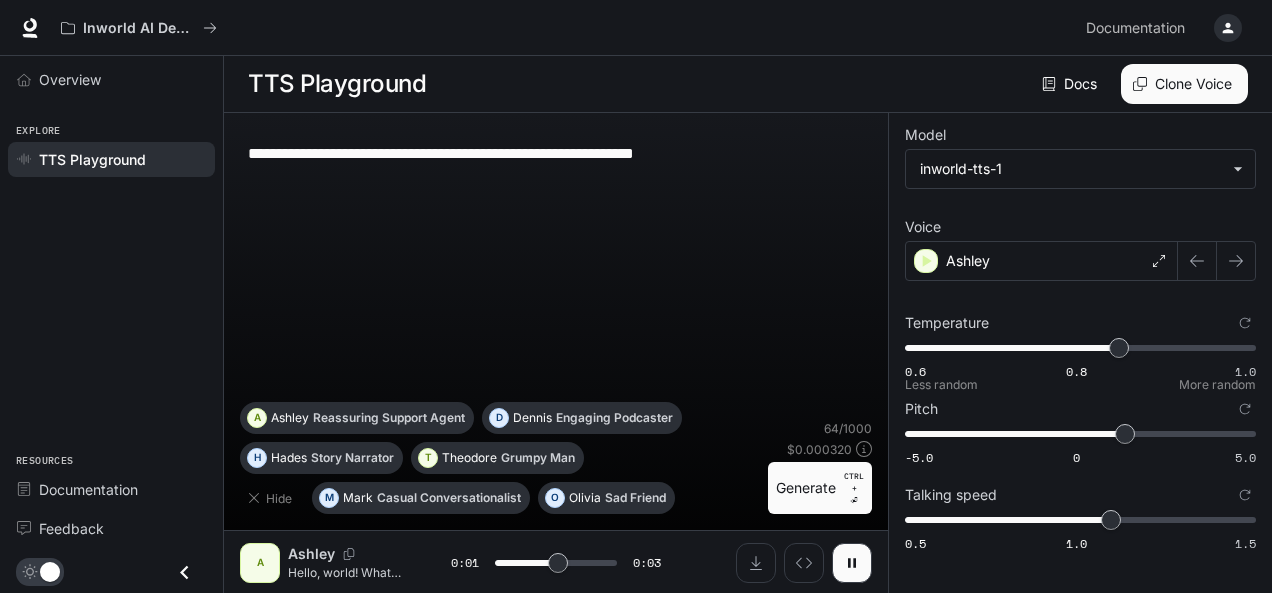 type on "***" 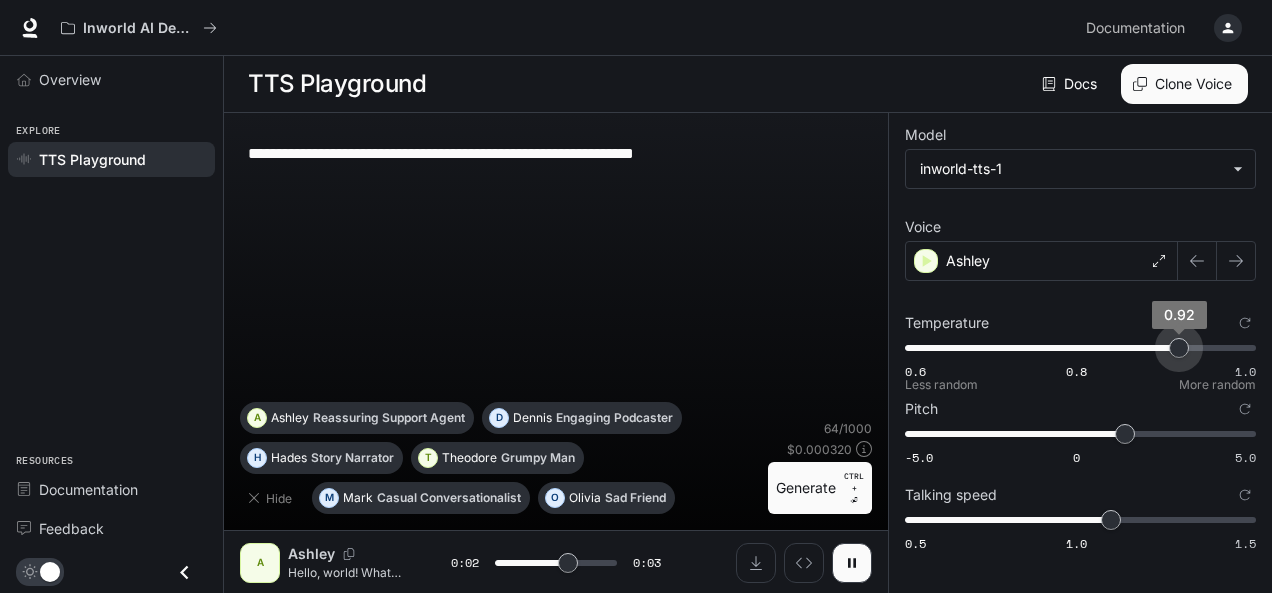 click on "0.6 0.8 1.0 0.92" at bounding box center (1076, 348) 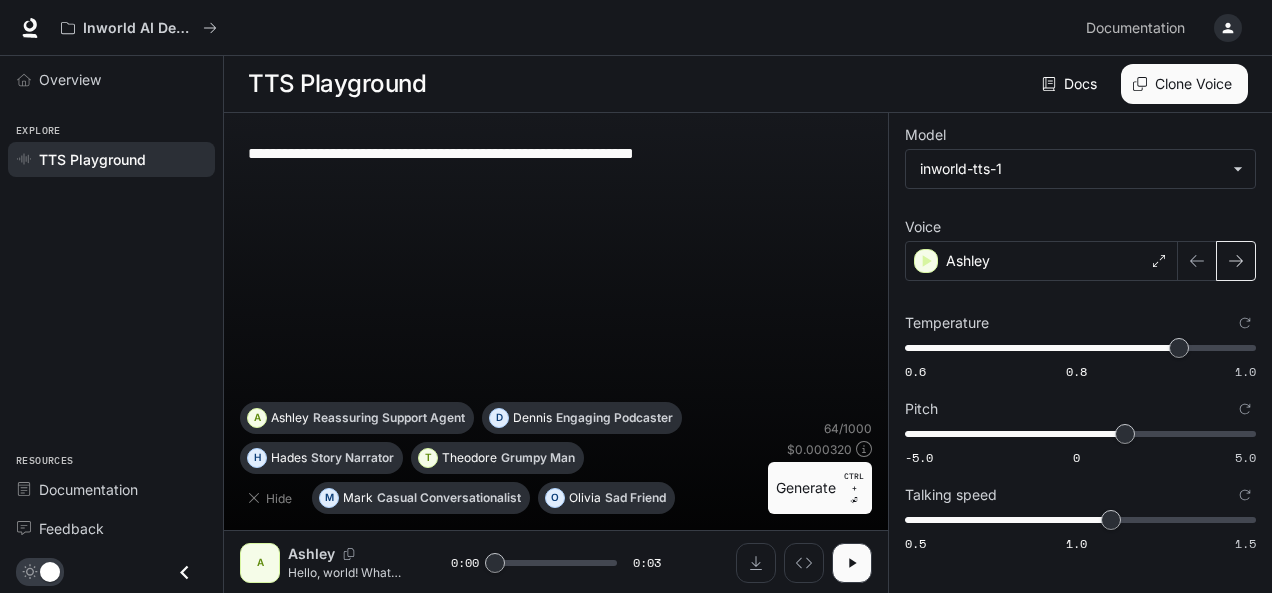 click 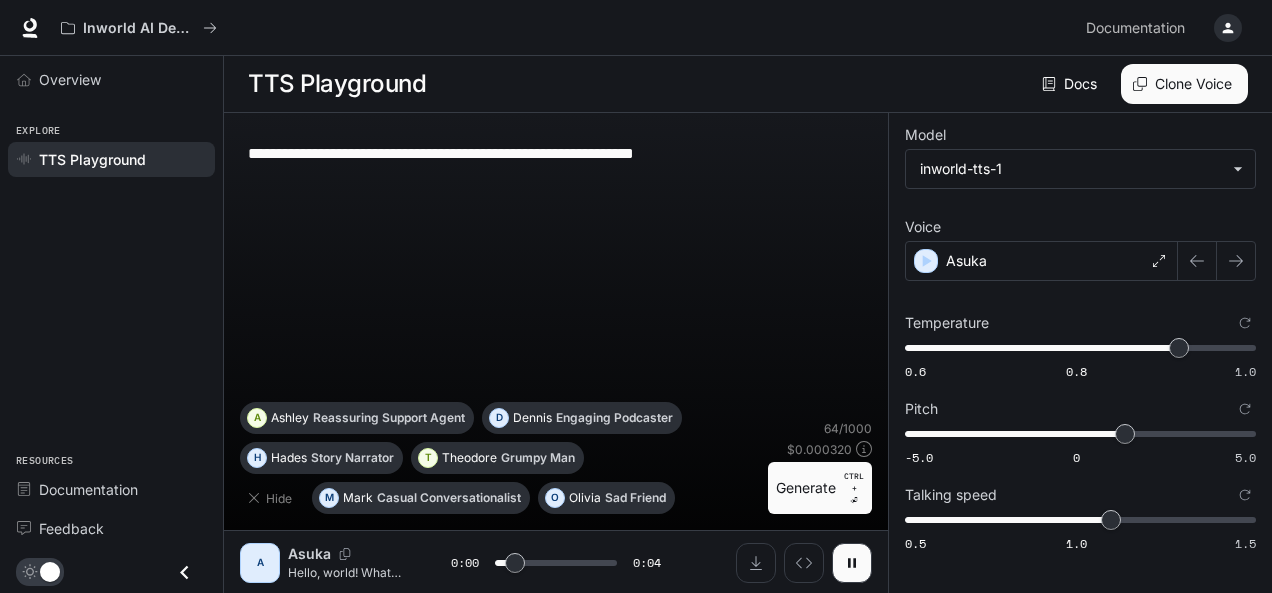 click 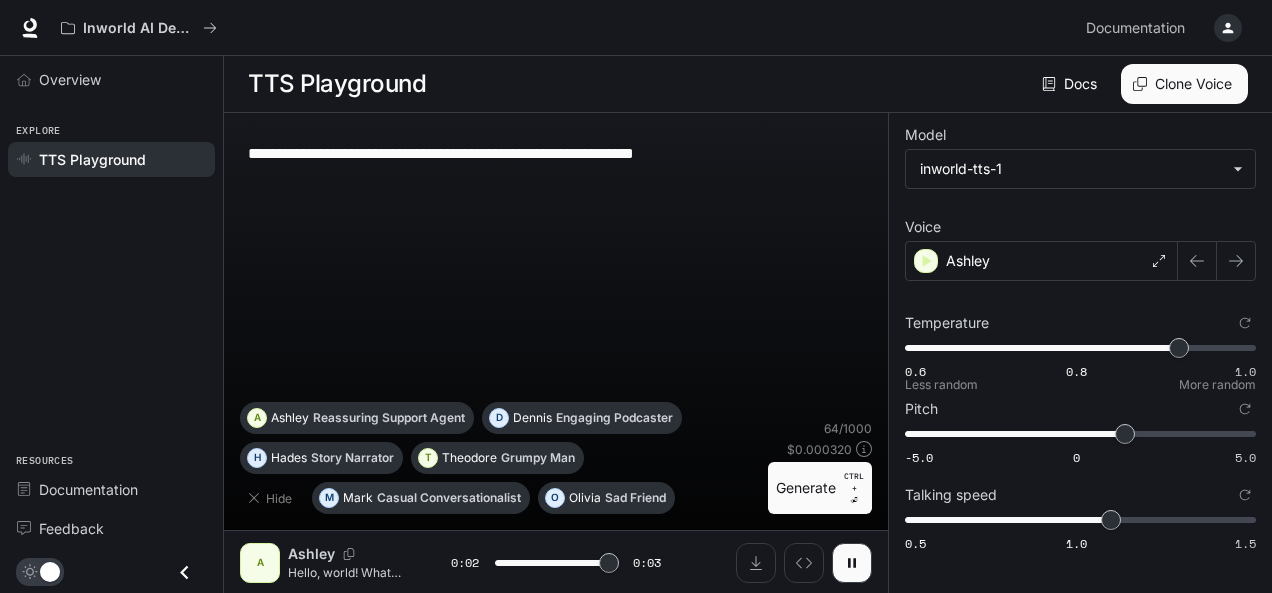 type on "*" 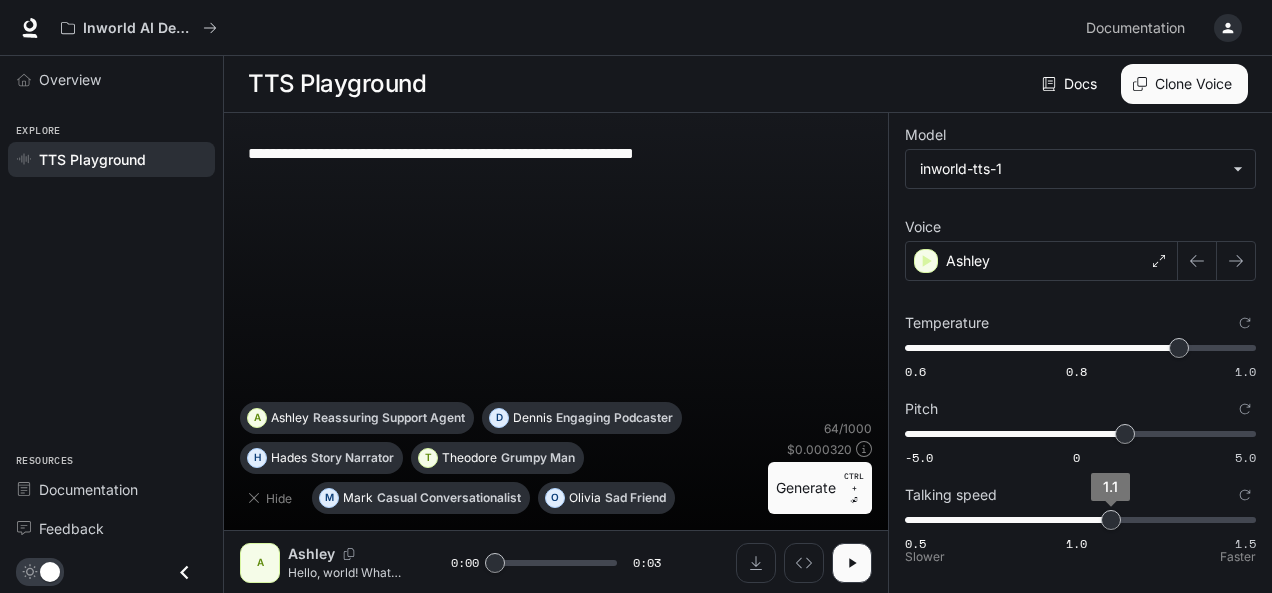 type on "*" 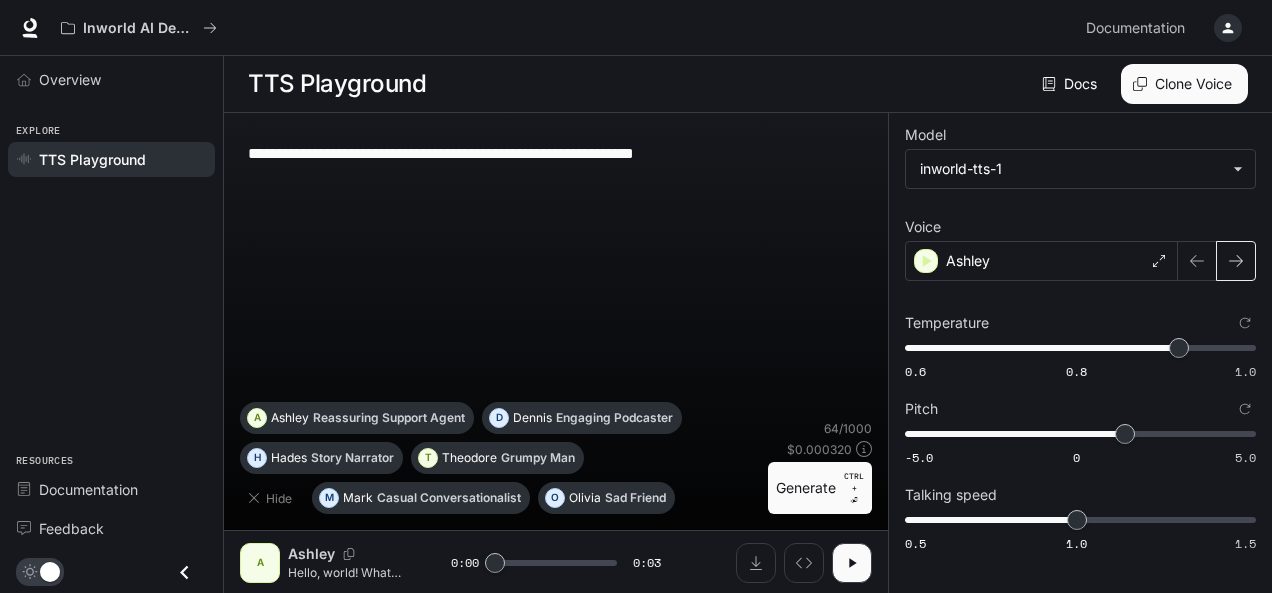click 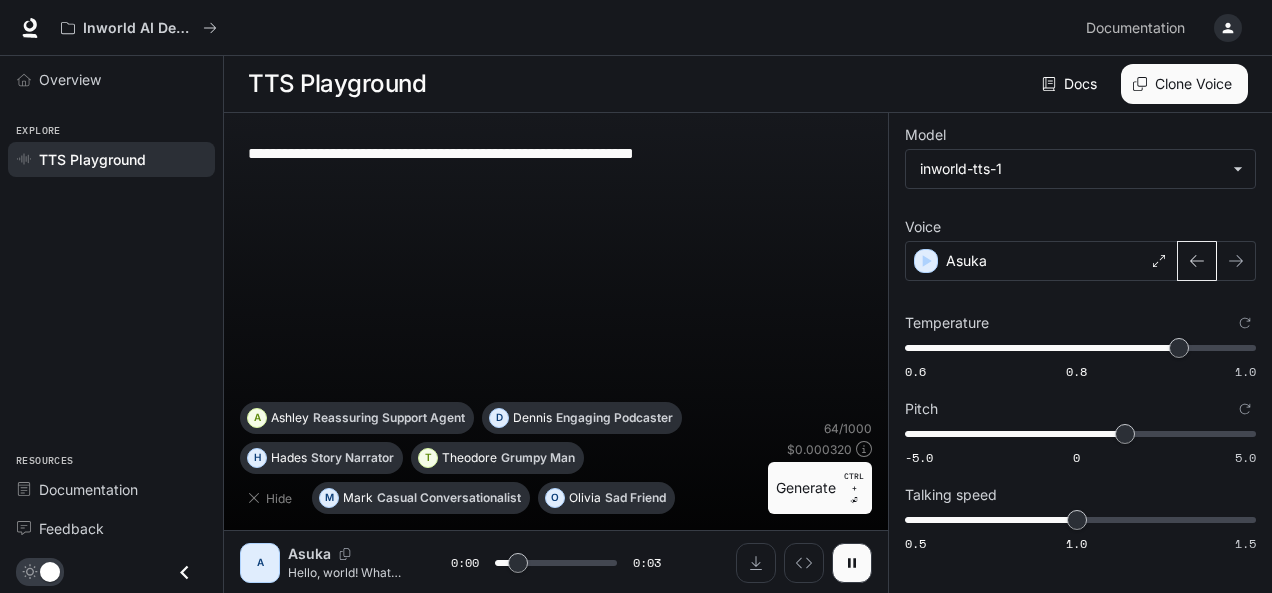 click 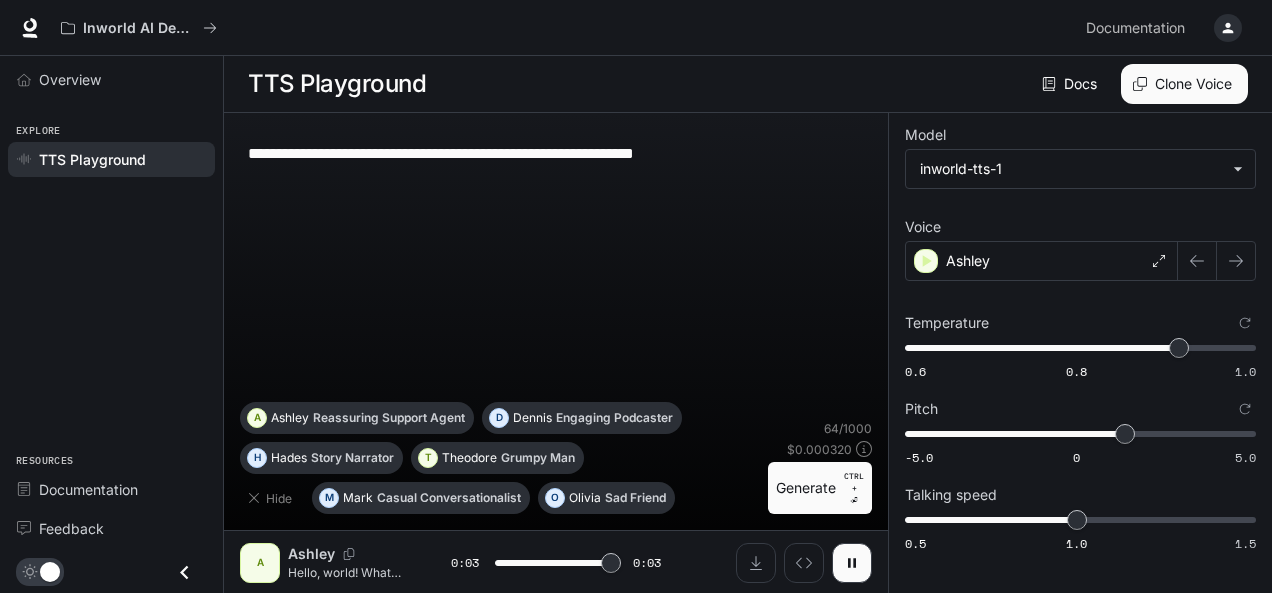 type on "*" 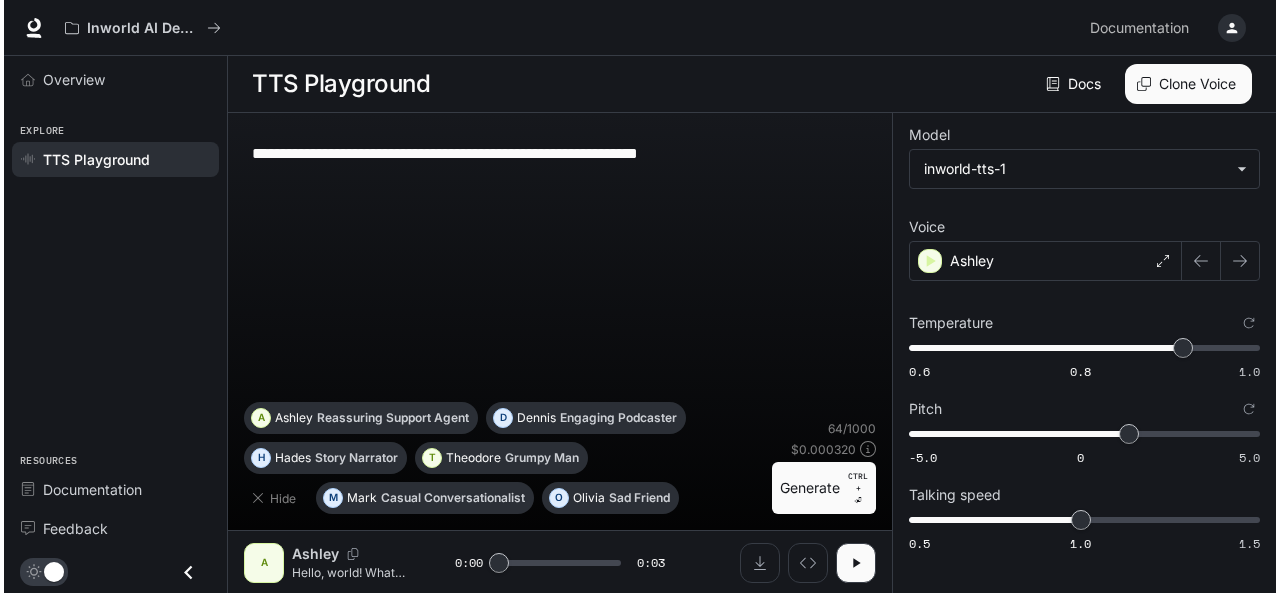 scroll, scrollTop: 0, scrollLeft: 0, axis: both 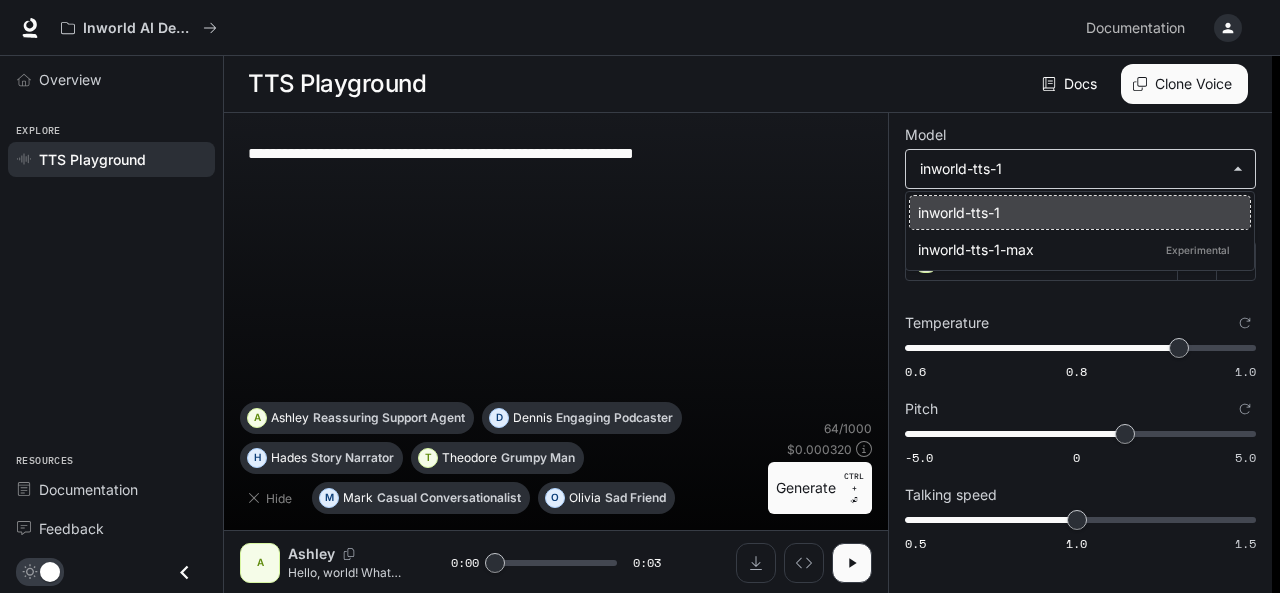 click on "**********" at bounding box center (640, 297) 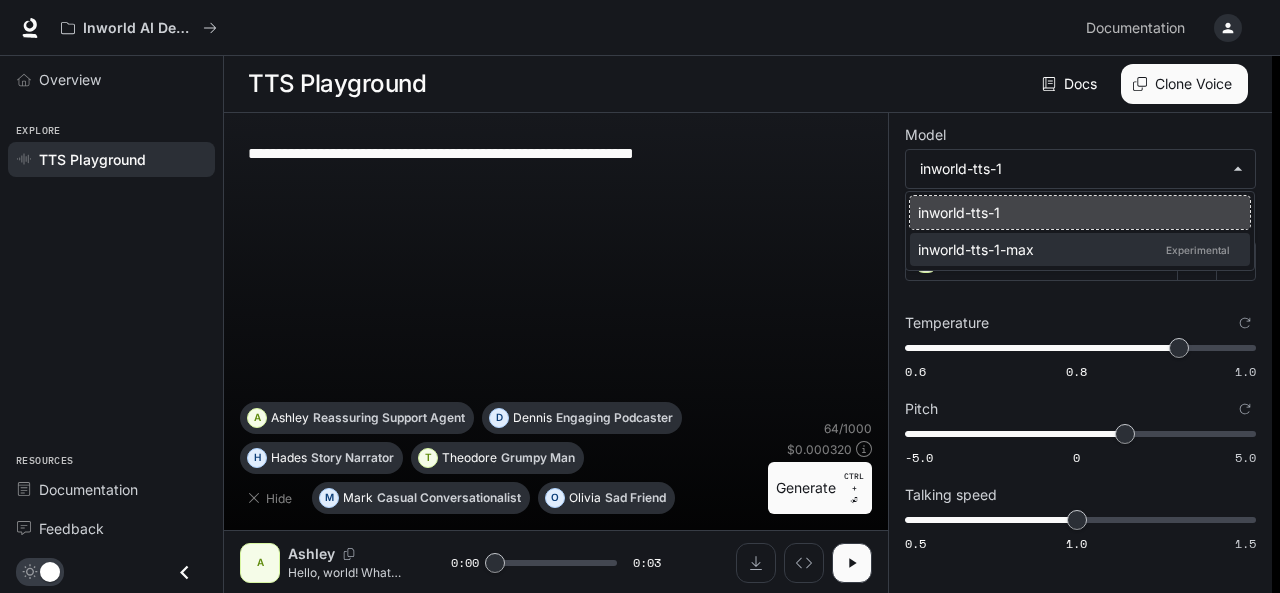 click on "inworld-tts-1-max Experimental" at bounding box center [1080, 249] 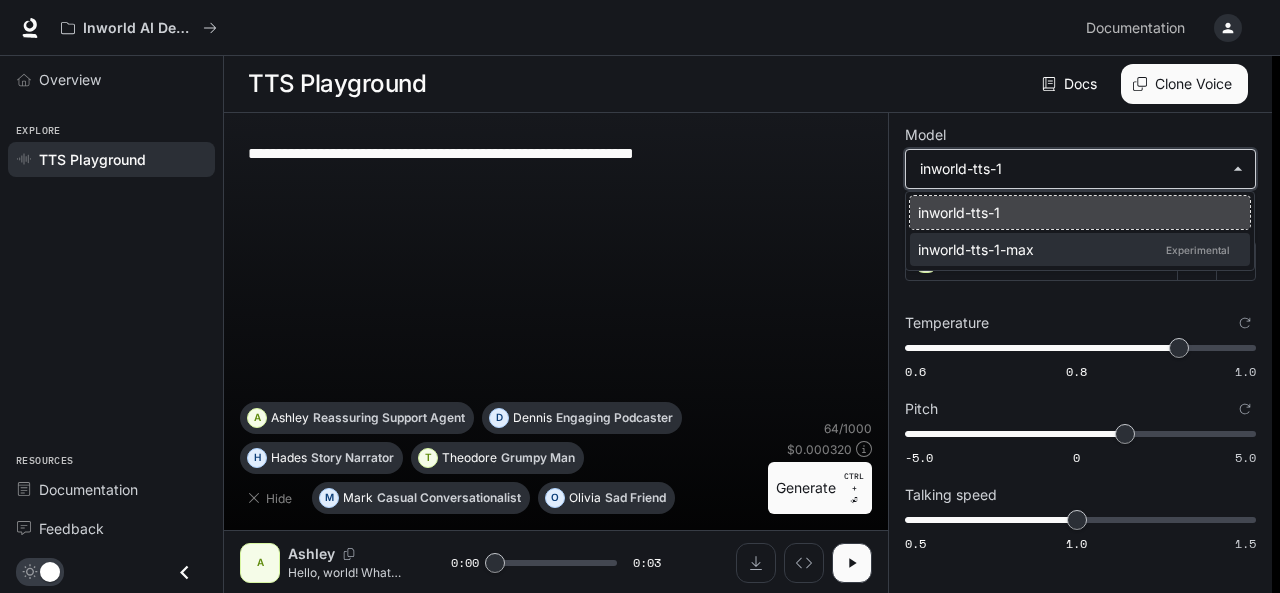 type on "**********" 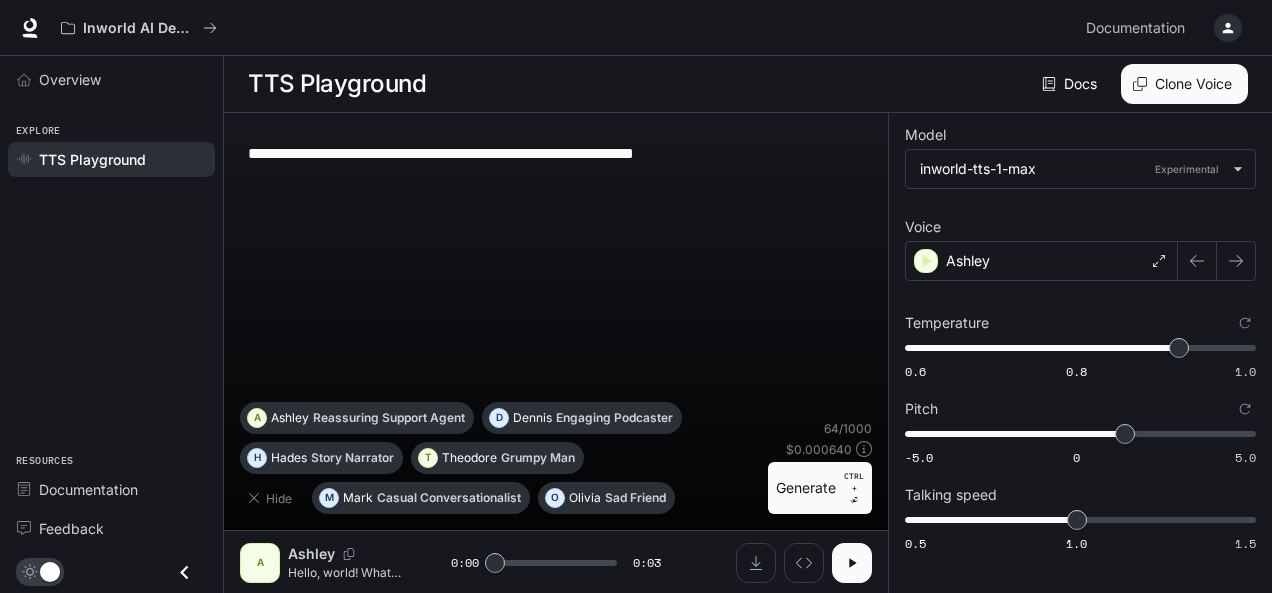 click 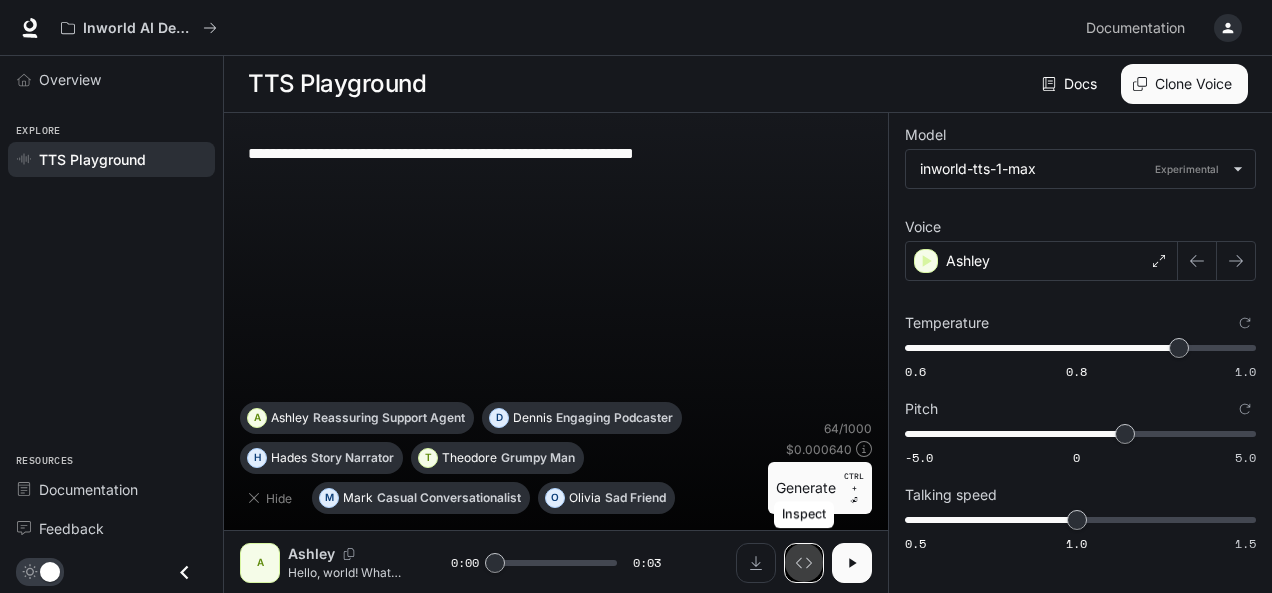 click 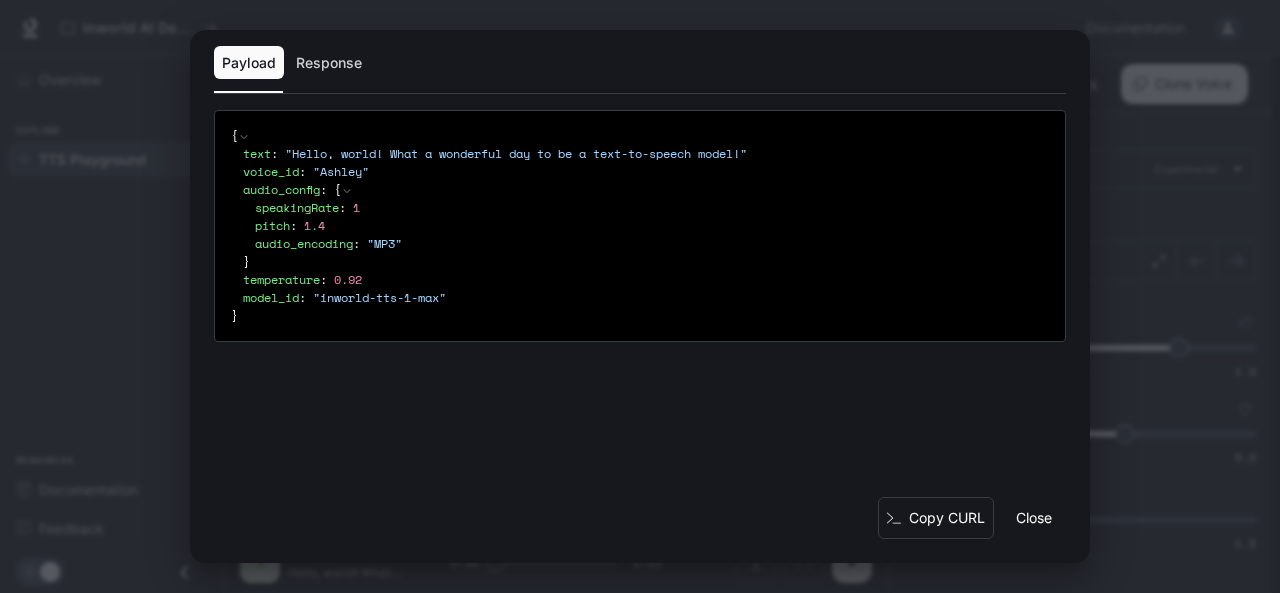 click on "Close" at bounding box center (1034, 518) 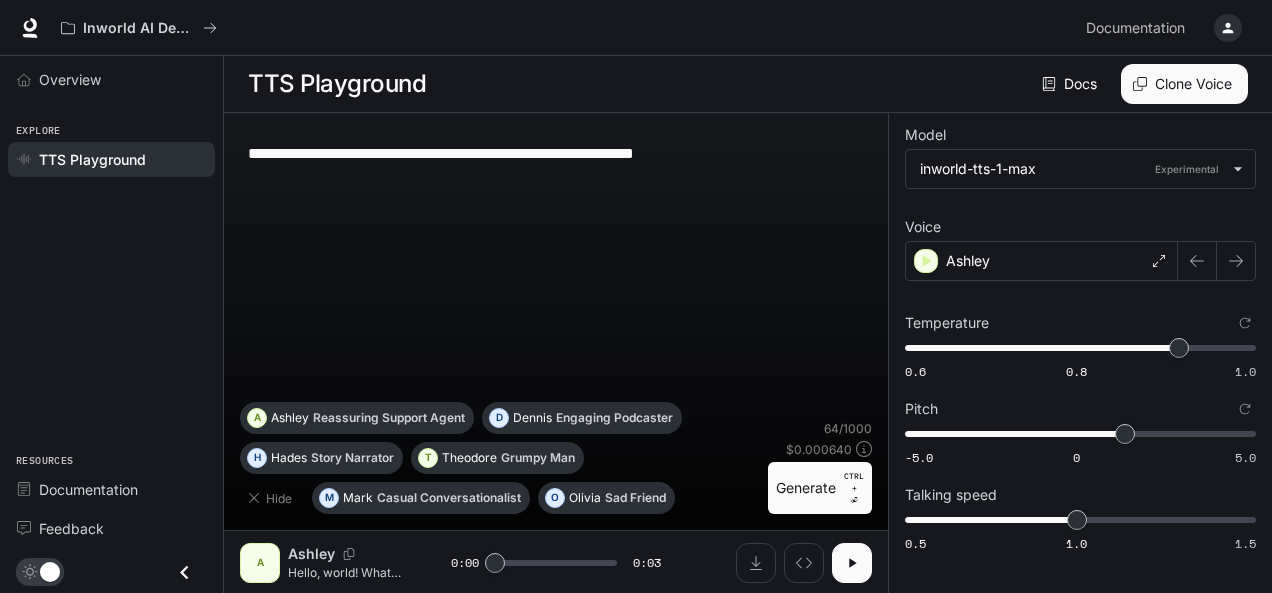 click on "Generate CTRL +  ⏎" at bounding box center [820, 488] 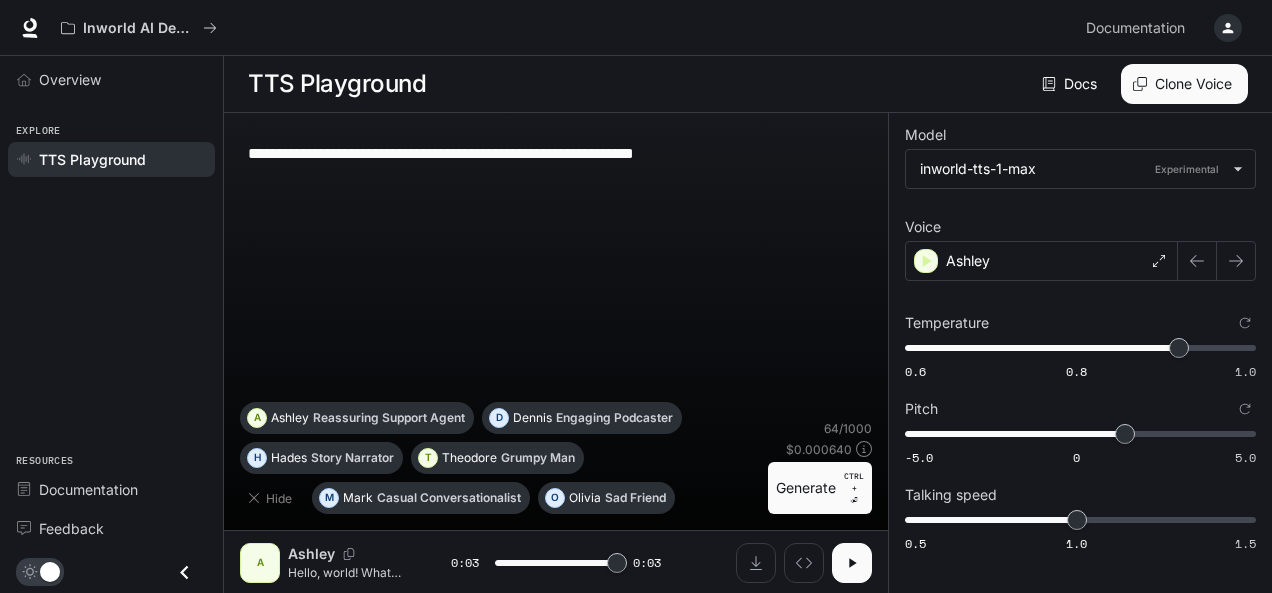 type on "*" 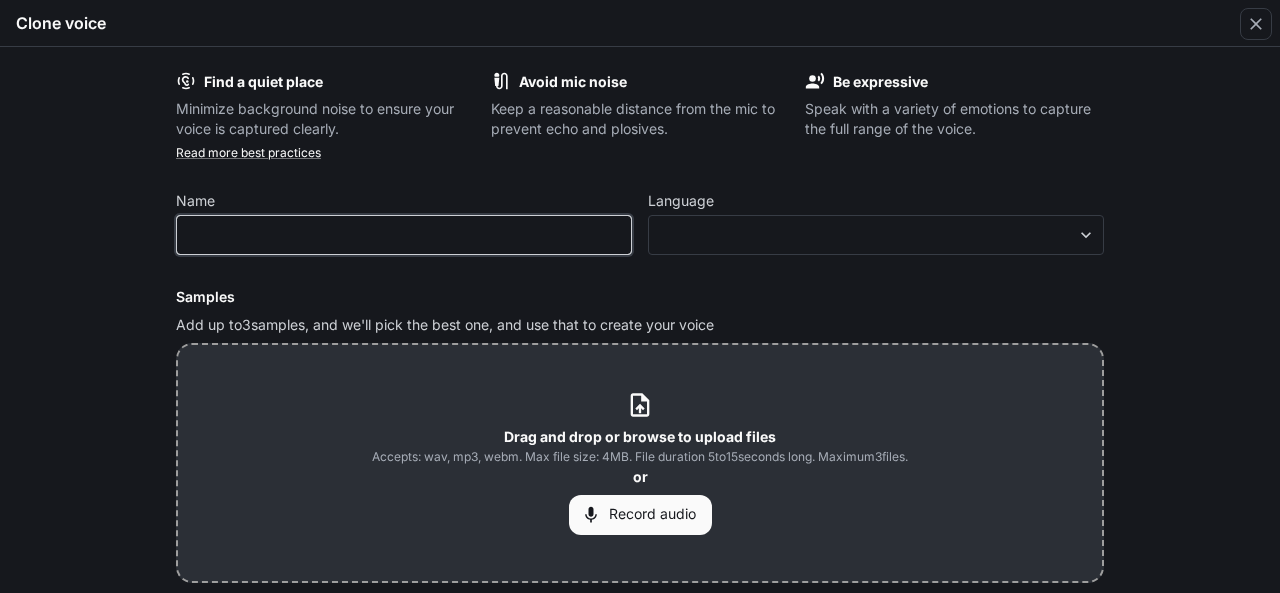 click at bounding box center [404, 235] 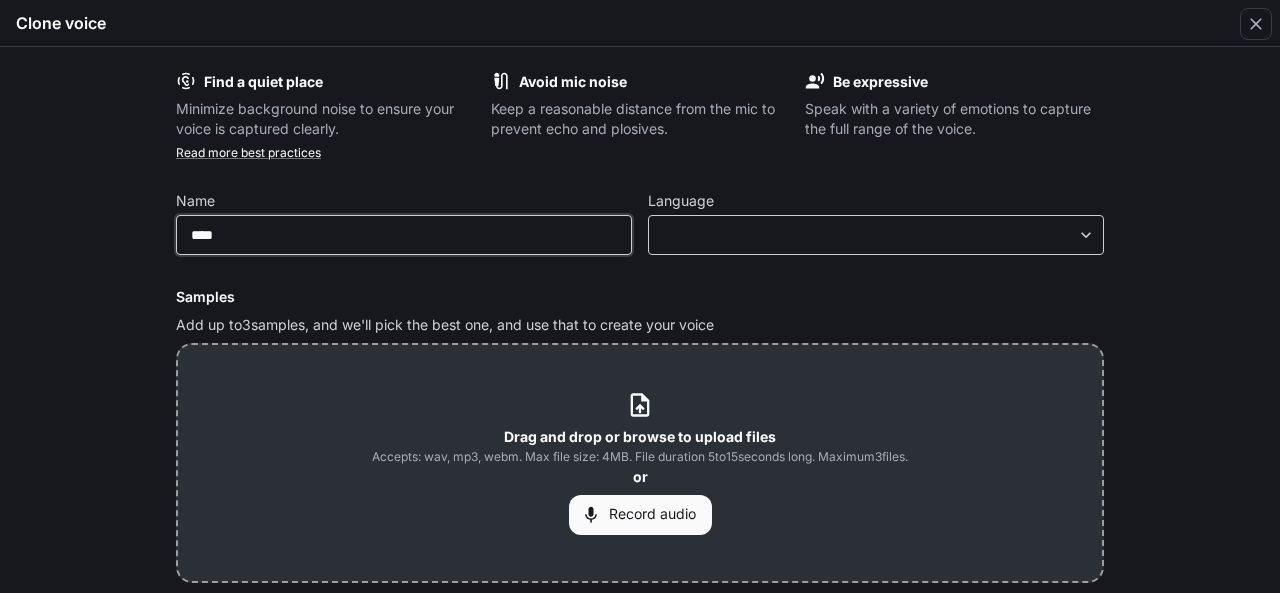 type on "****" 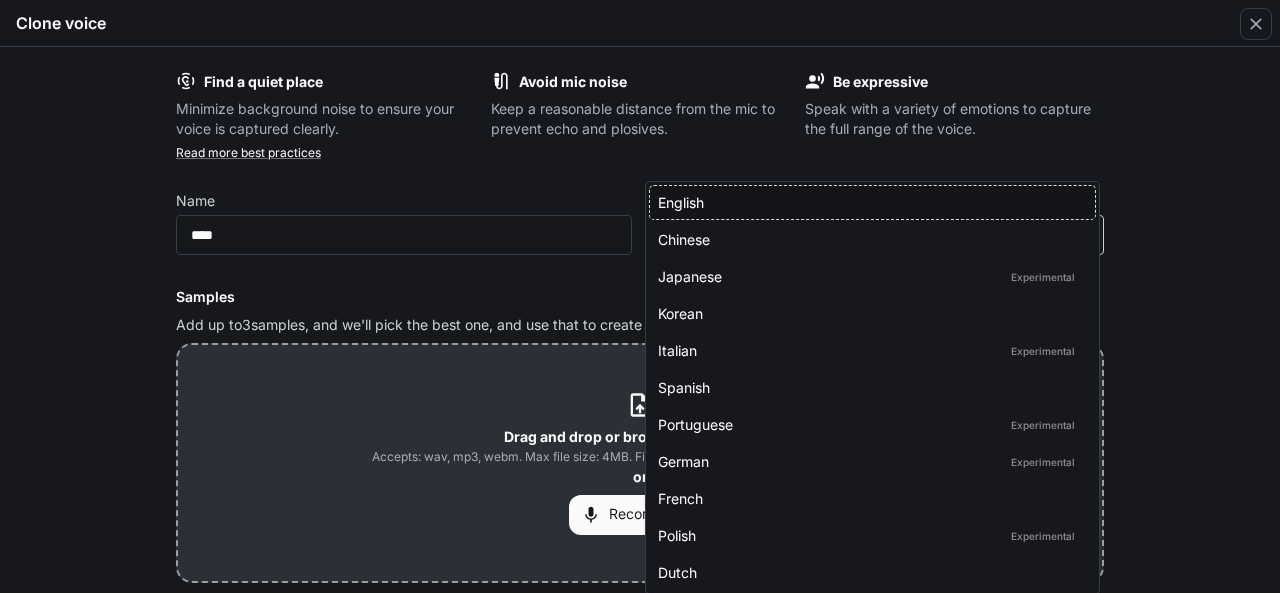 click on "**********" at bounding box center (640, 297) 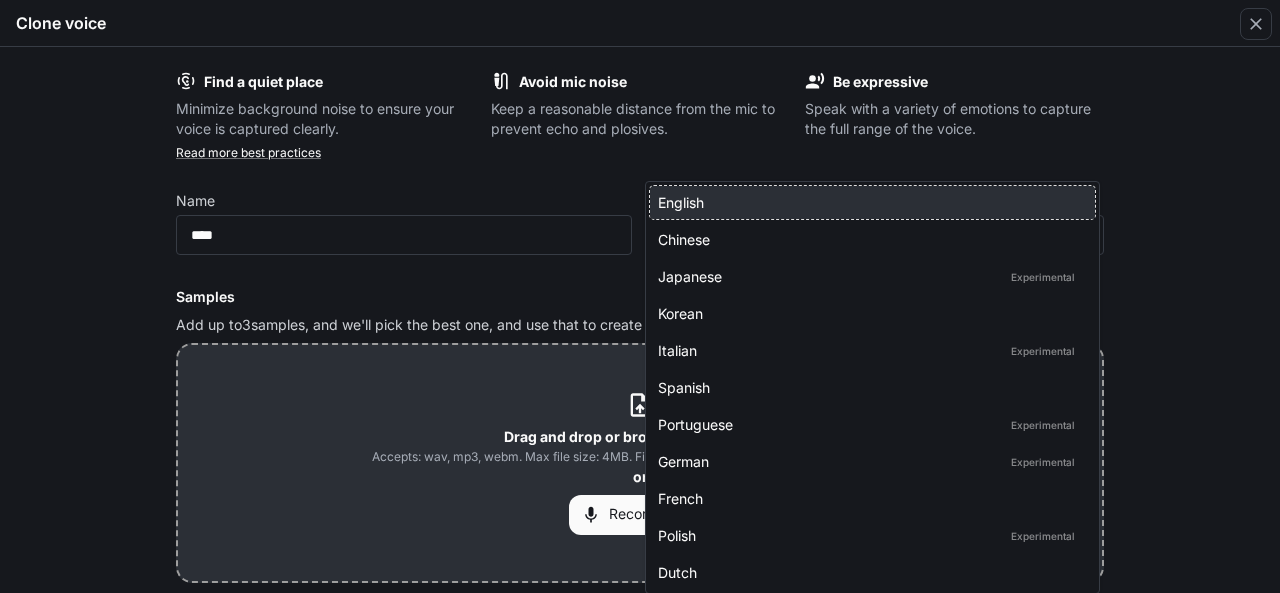 click on "English" at bounding box center (868, 202) 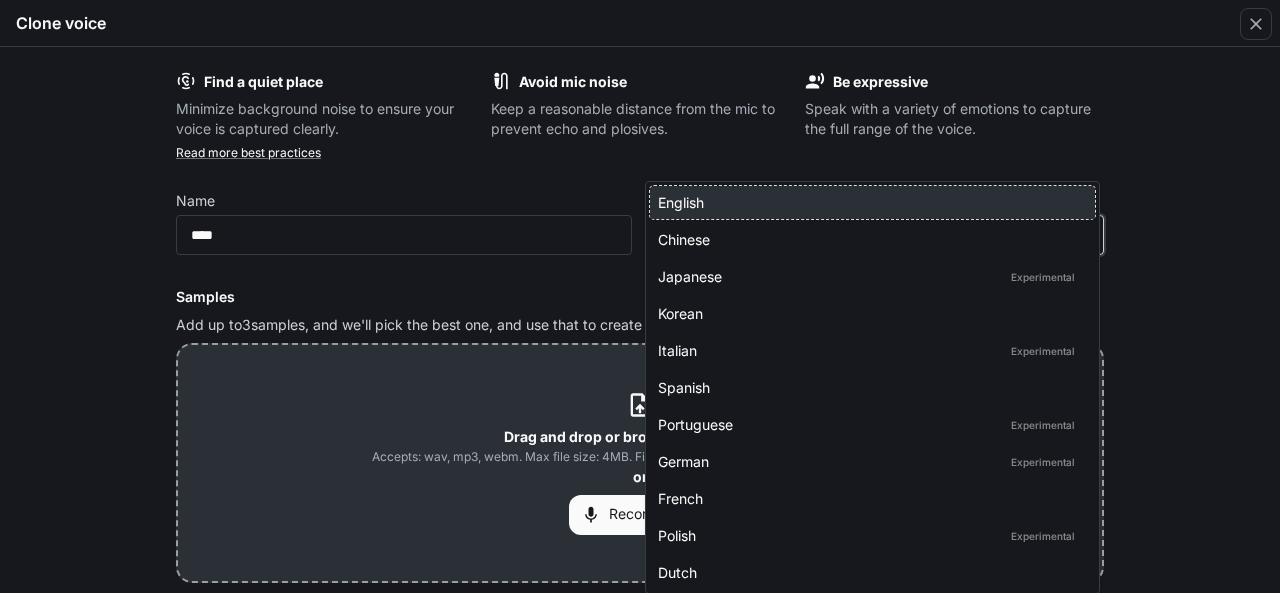 type on "*****" 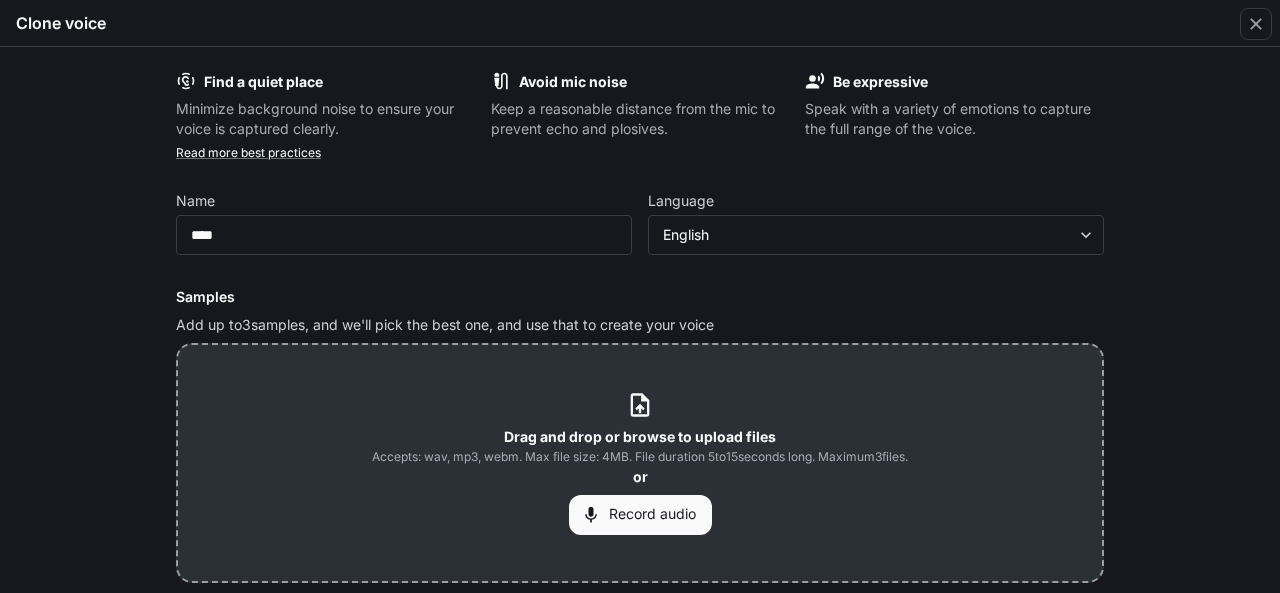click on "Record audio" at bounding box center [640, 515] 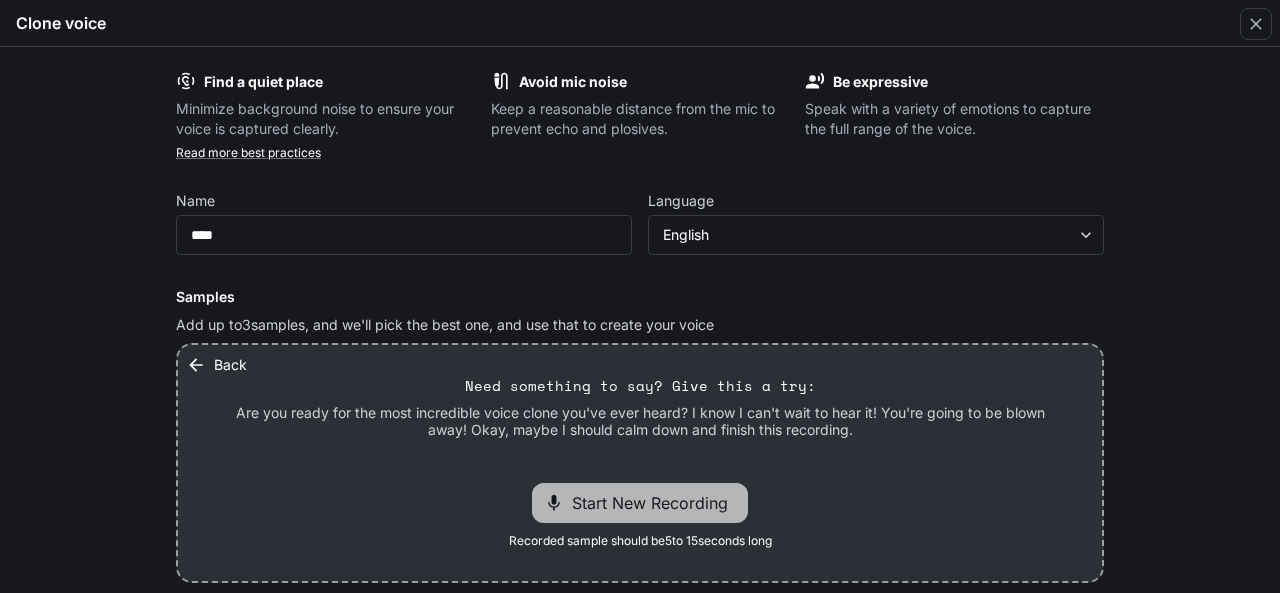 click on "Start New Recording" at bounding box center [656, 503] 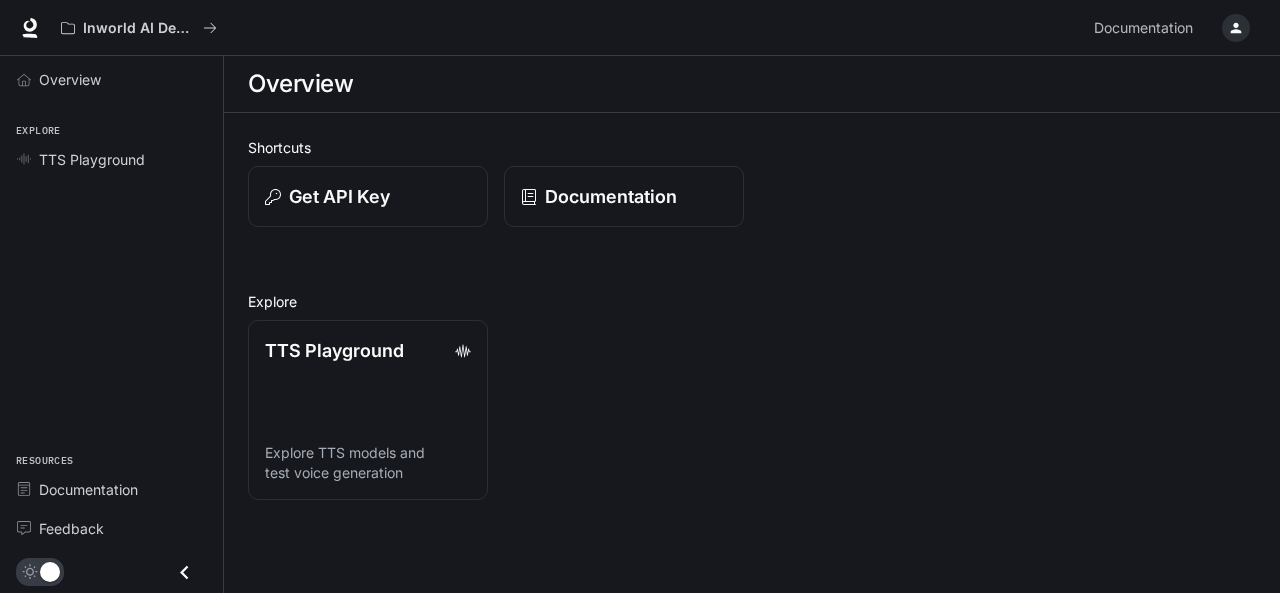 scroll, scrollTop: 0, scrollLeft: 0, axis: both 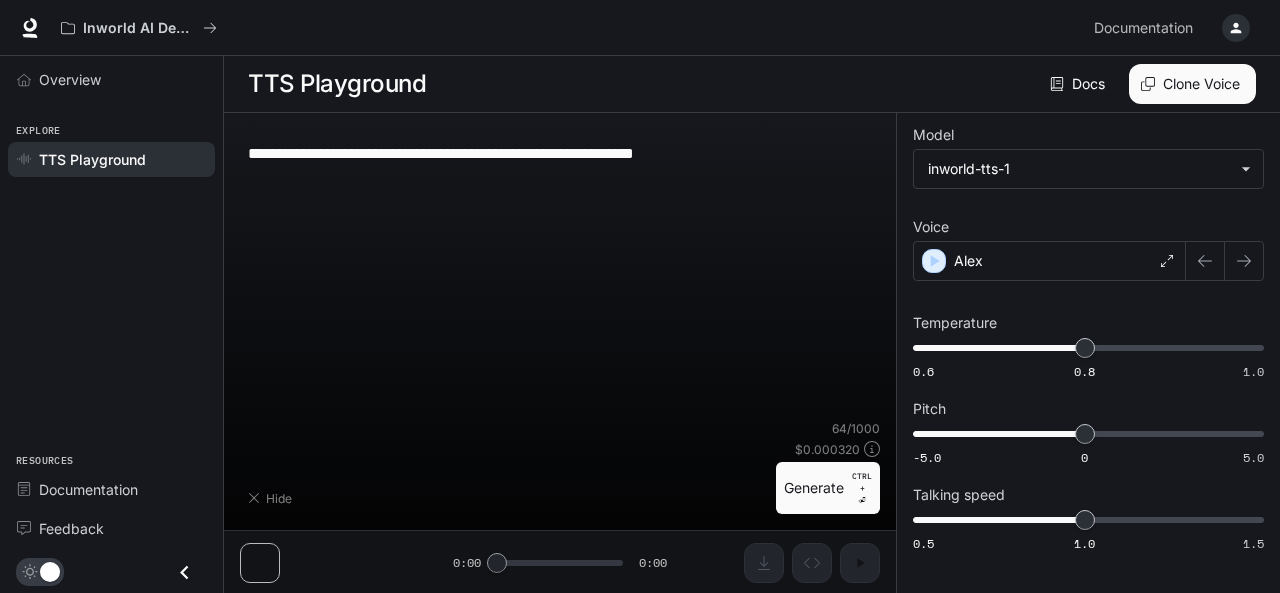 type on "**********" 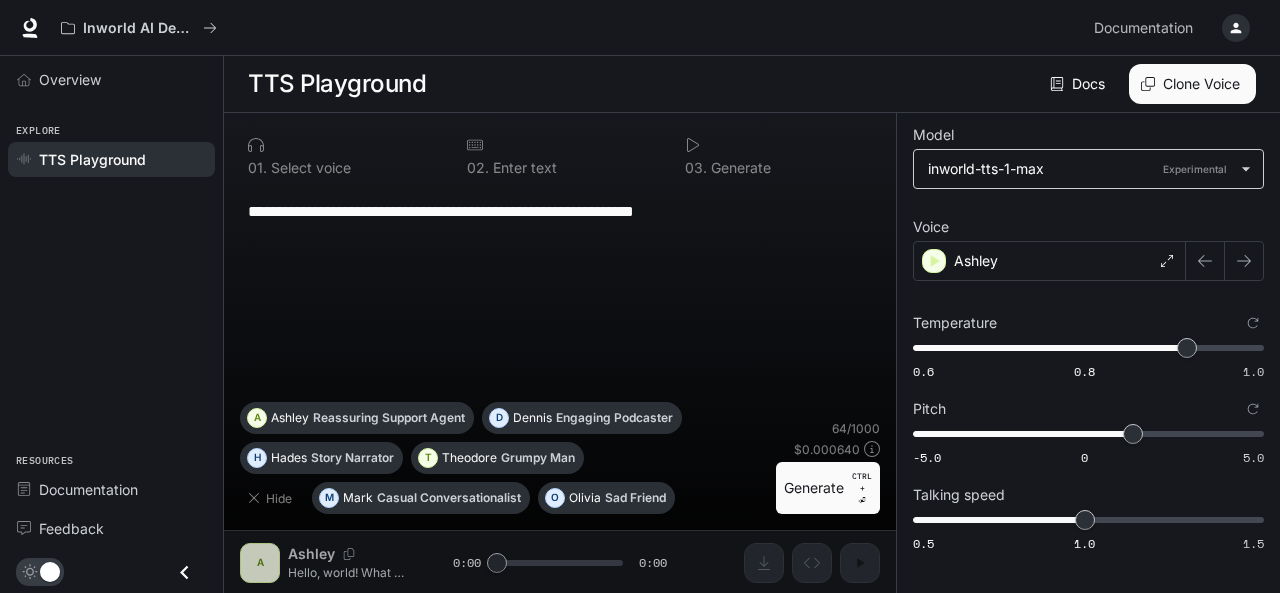 click on "**********" at bounding box center [640, 297] 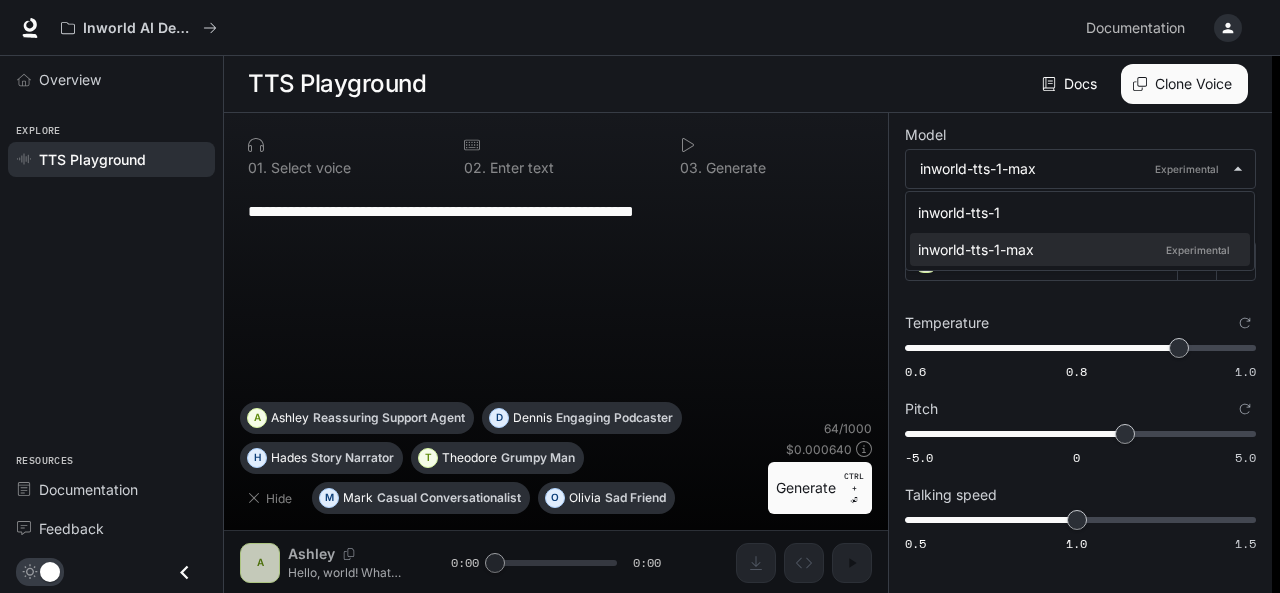 click at bounding box center (640, 296) 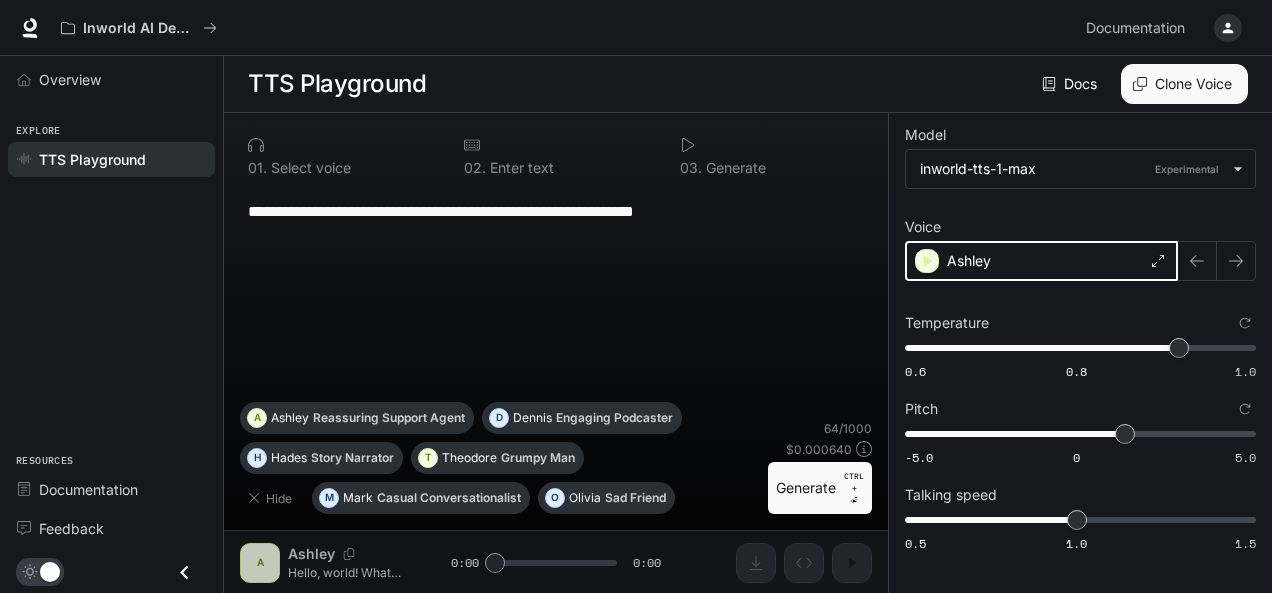 click 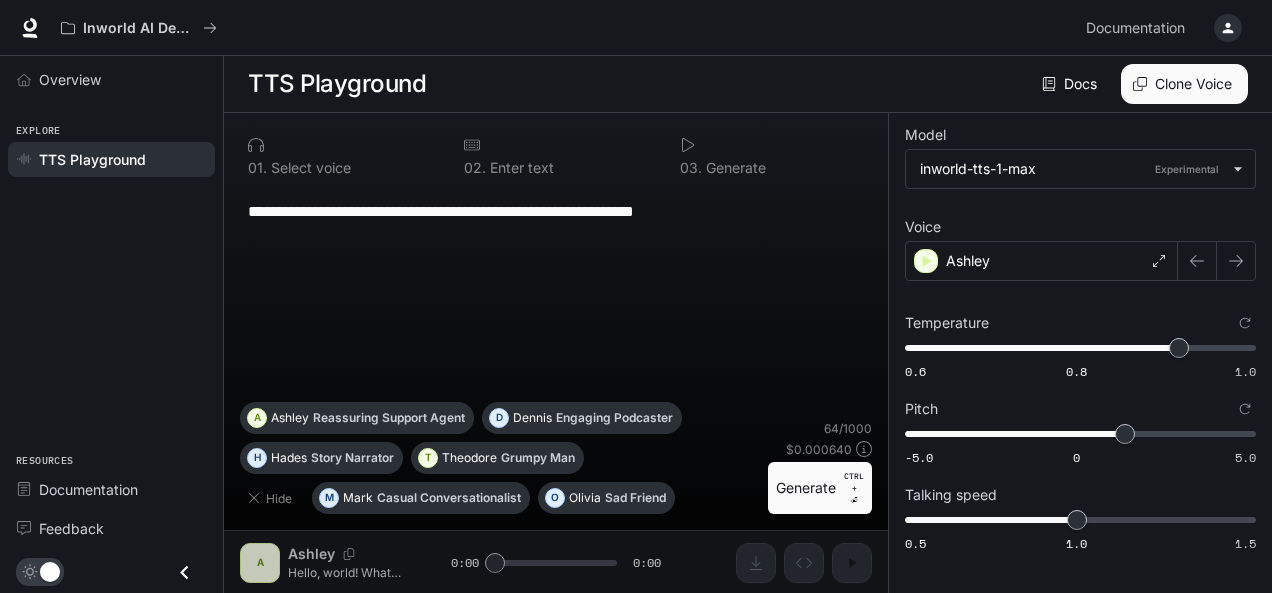 click on "**********" at bounding box center [556, 353] 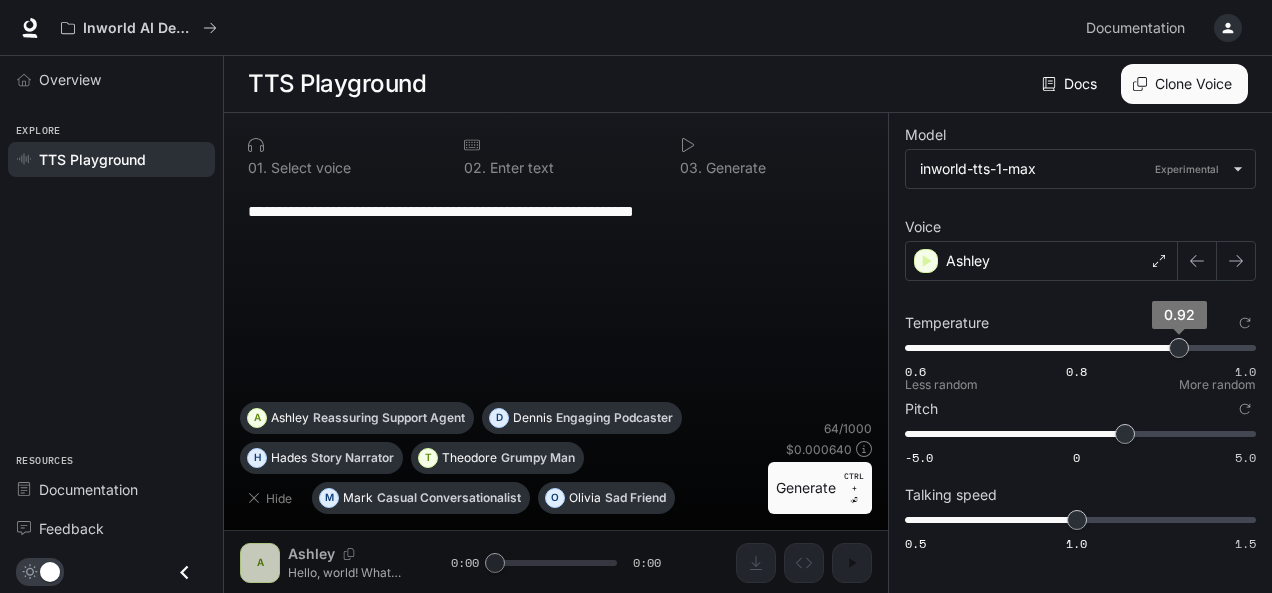 type on "****" 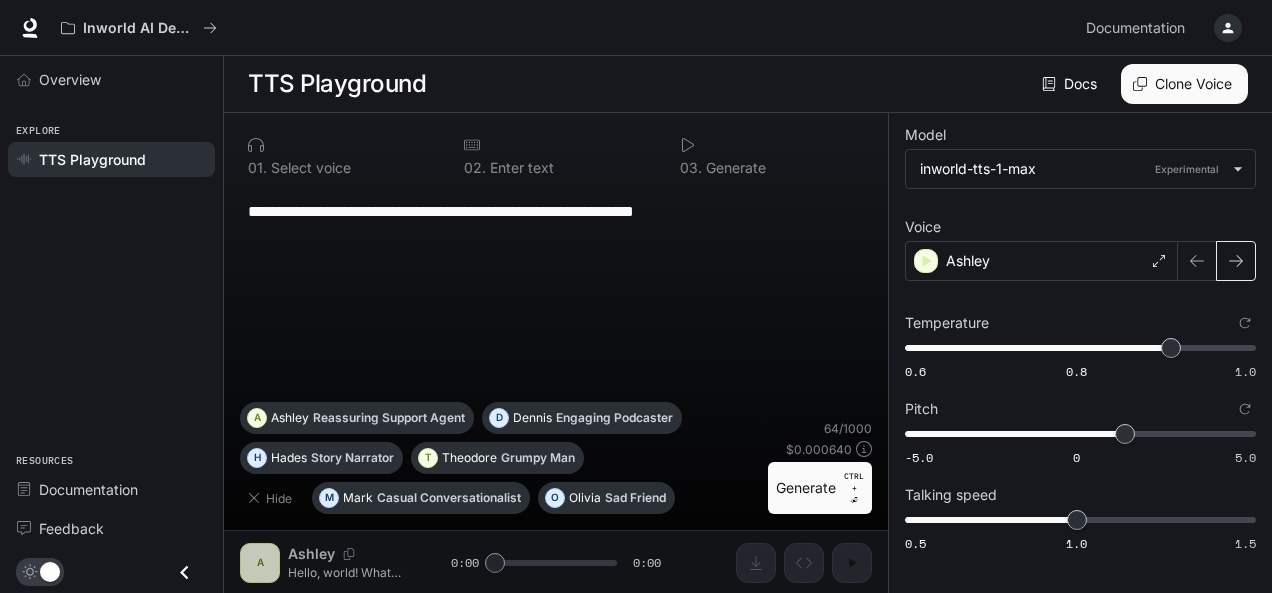 click 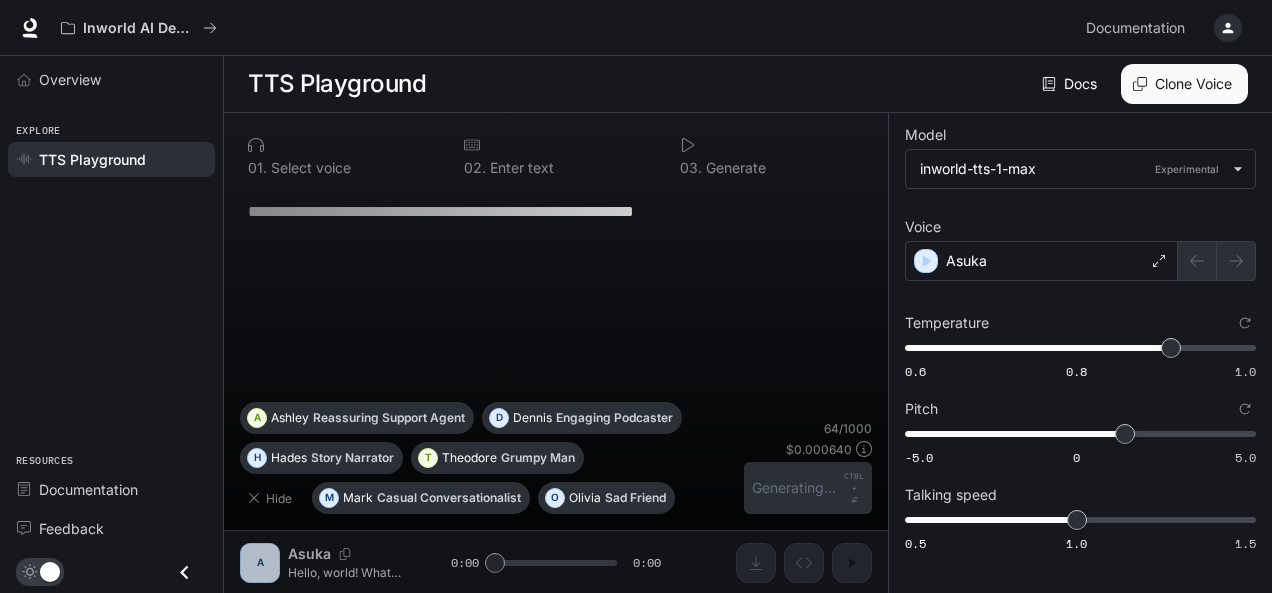 click at bounding box center [1217, 261] 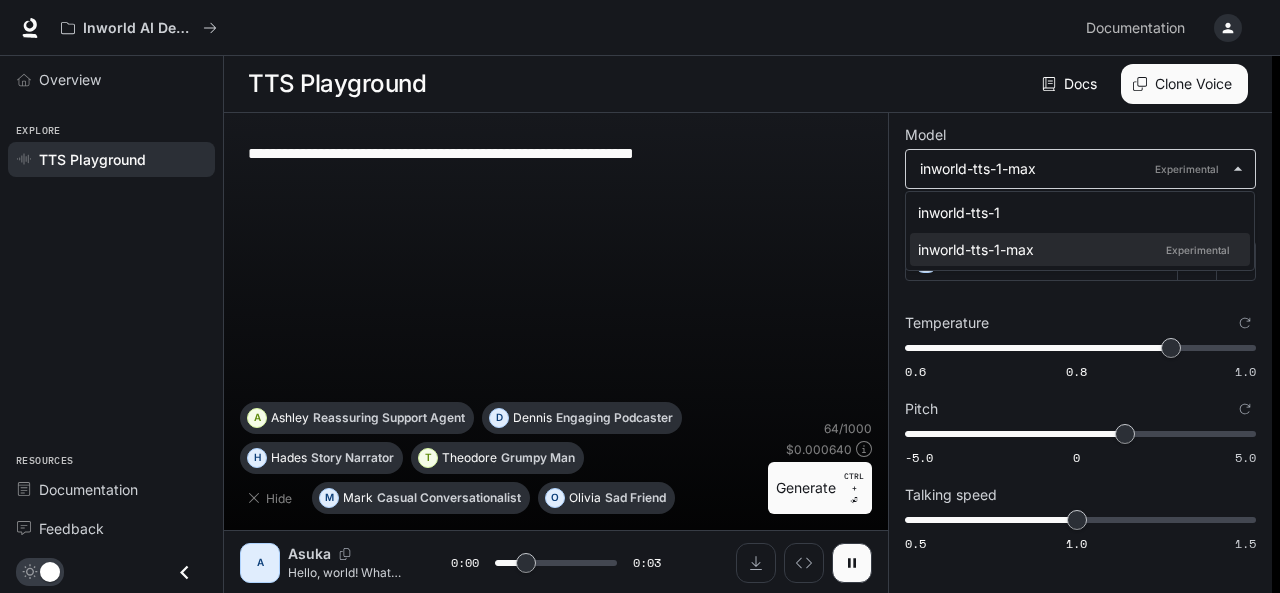 click on "**********" at bounding box center [640, 297] 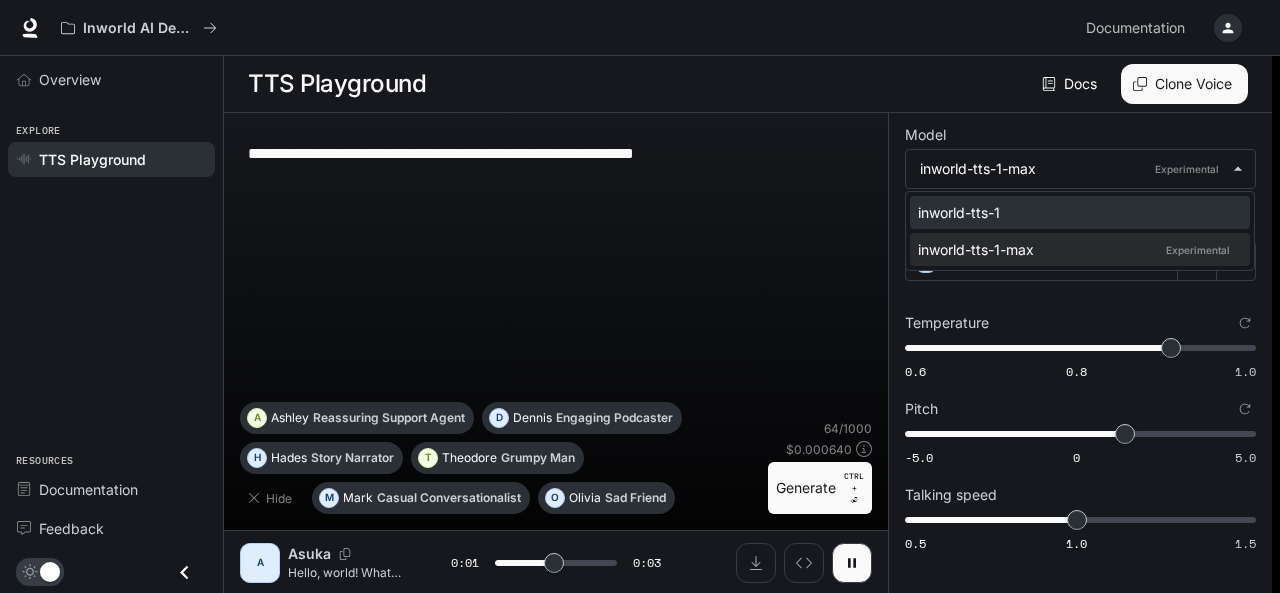 click on "inworld-tts-1" at bounding box center (1076, 212) 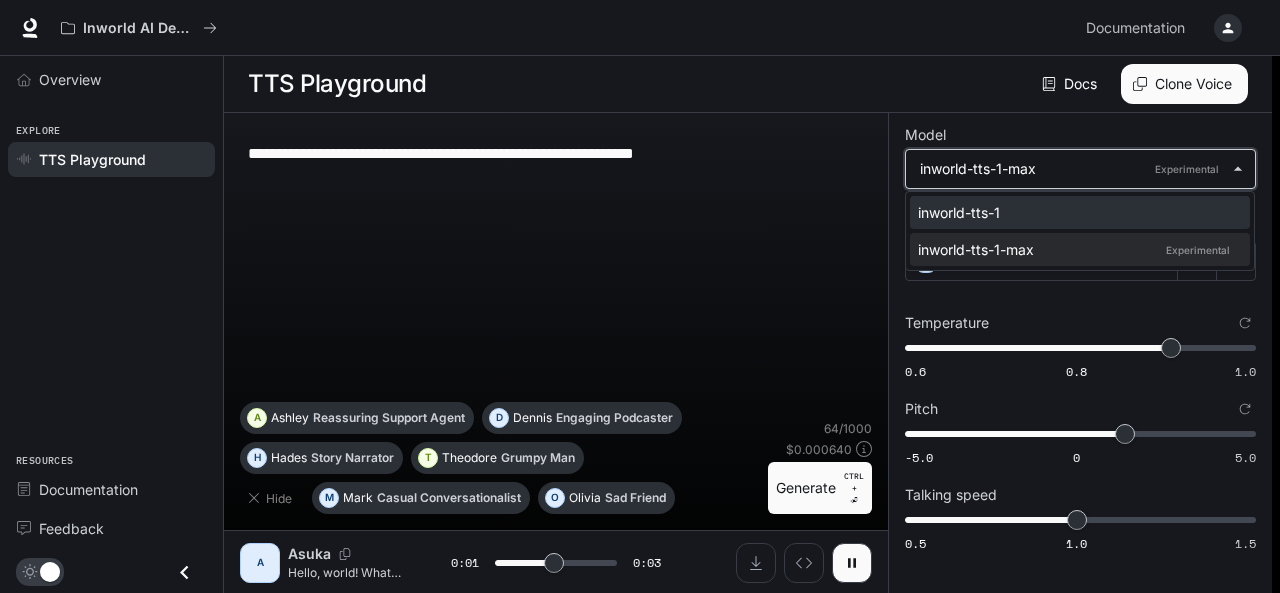 type on "***" 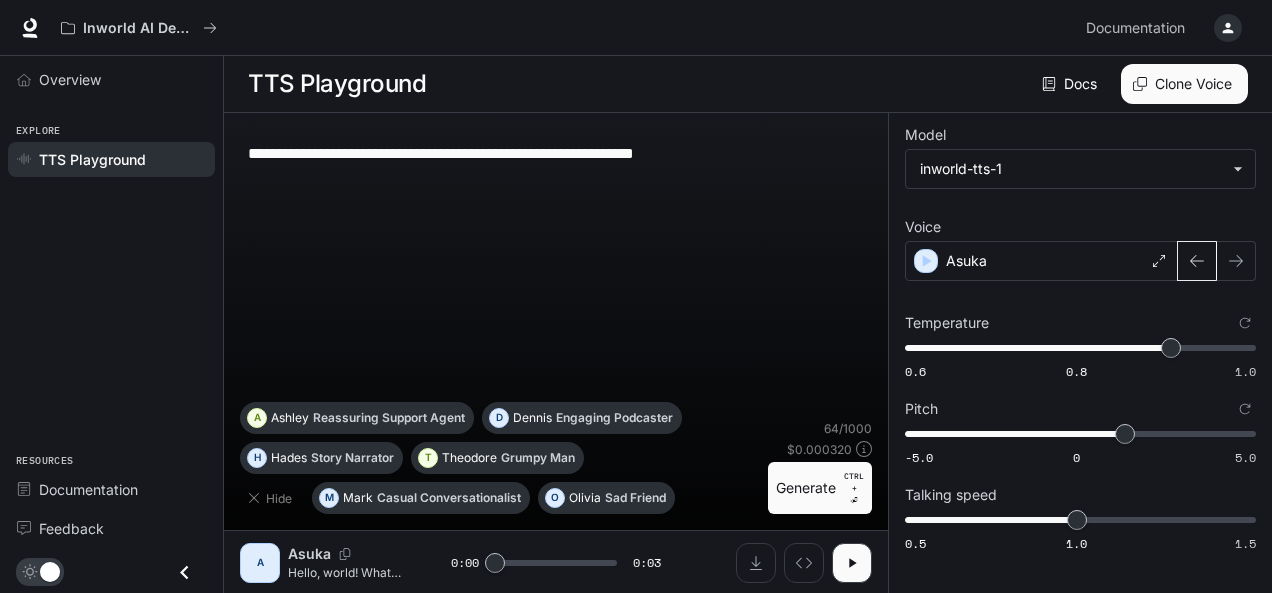 click 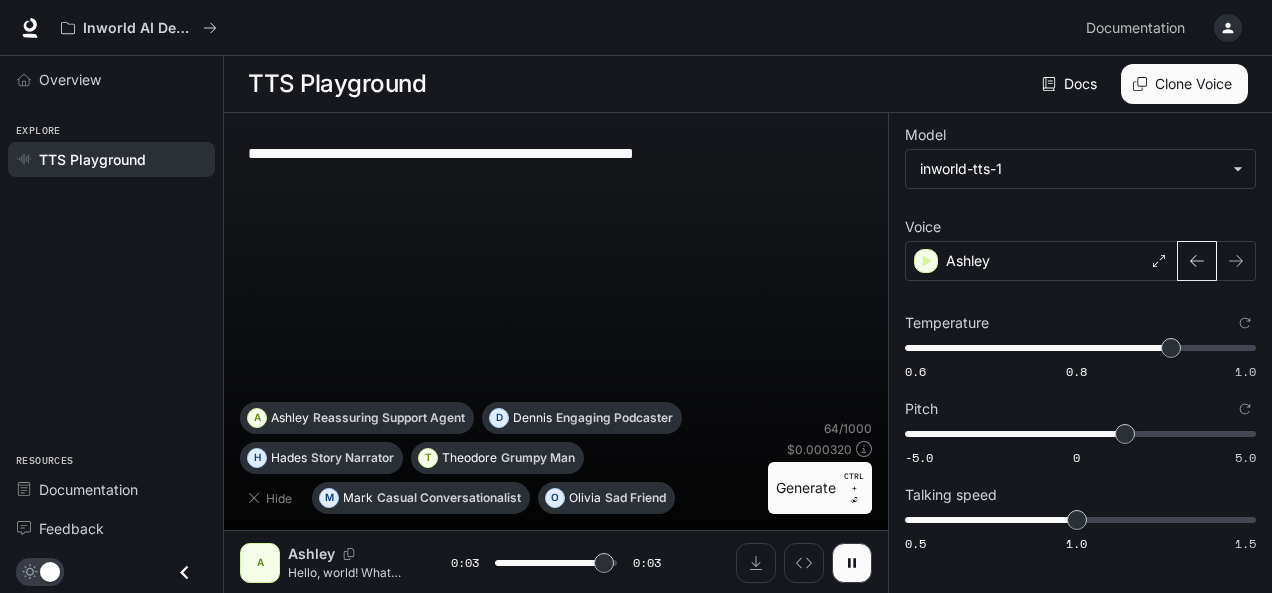 type on "*" 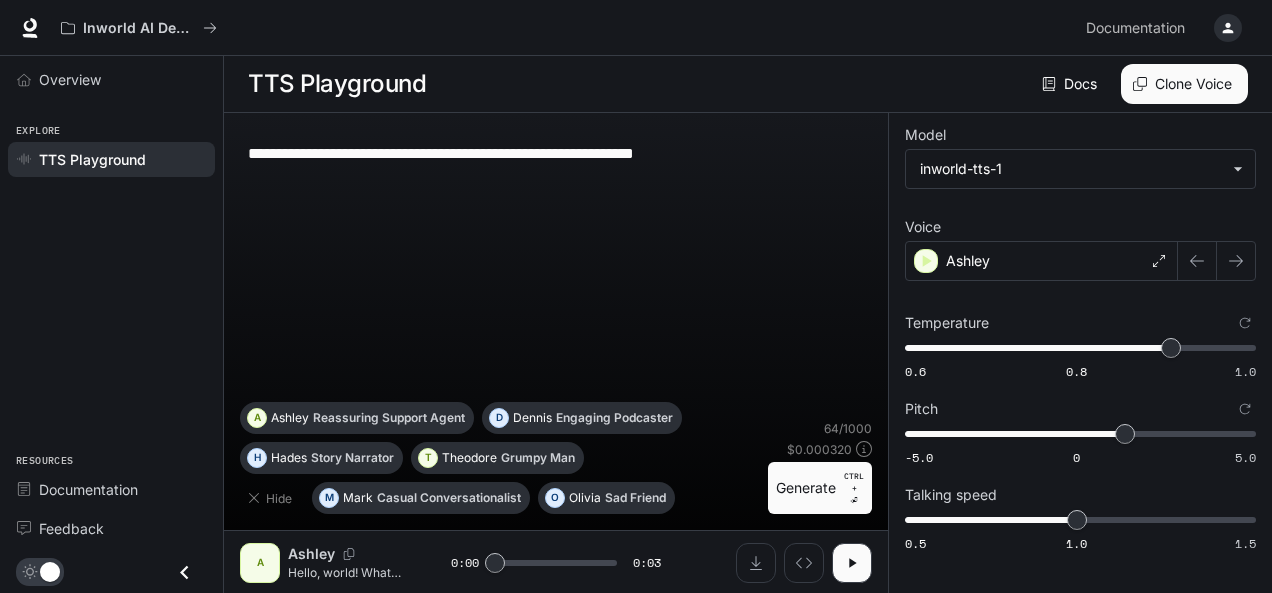 click on "**********" at bounding box center [556, 153] 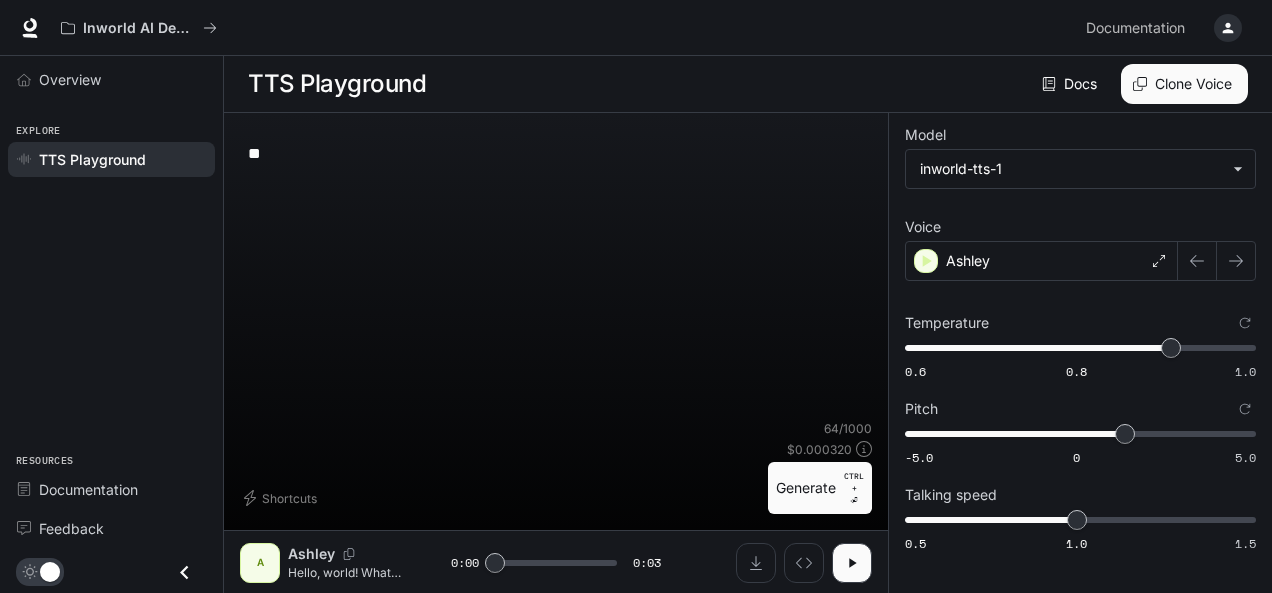 type on "*" 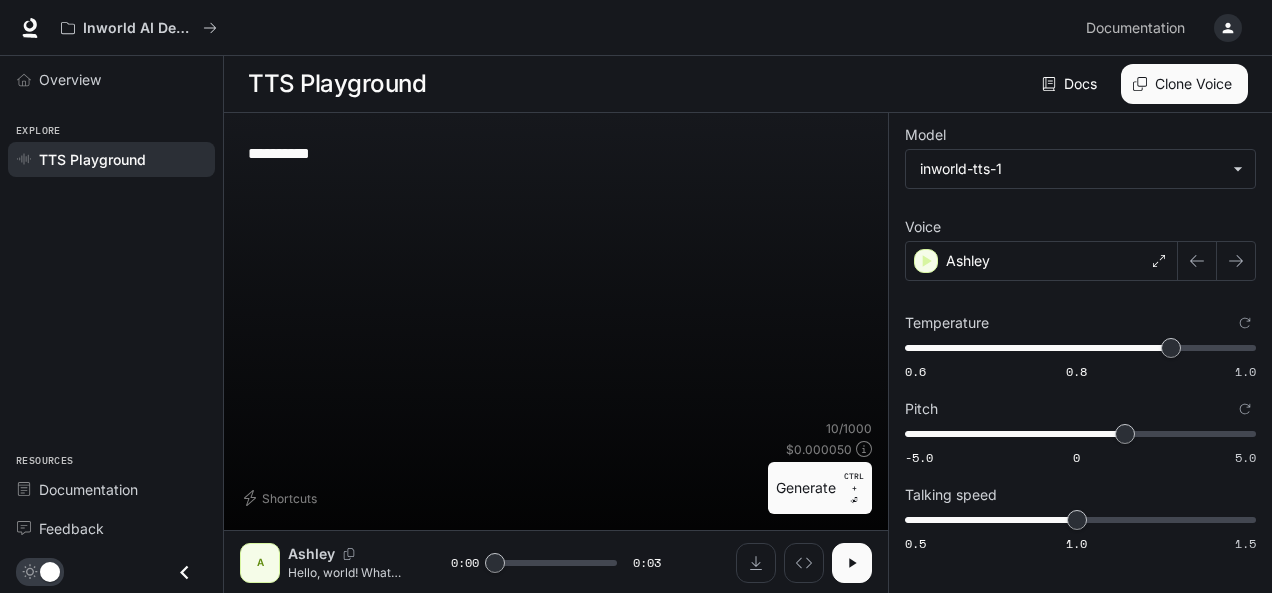 type on "**********" 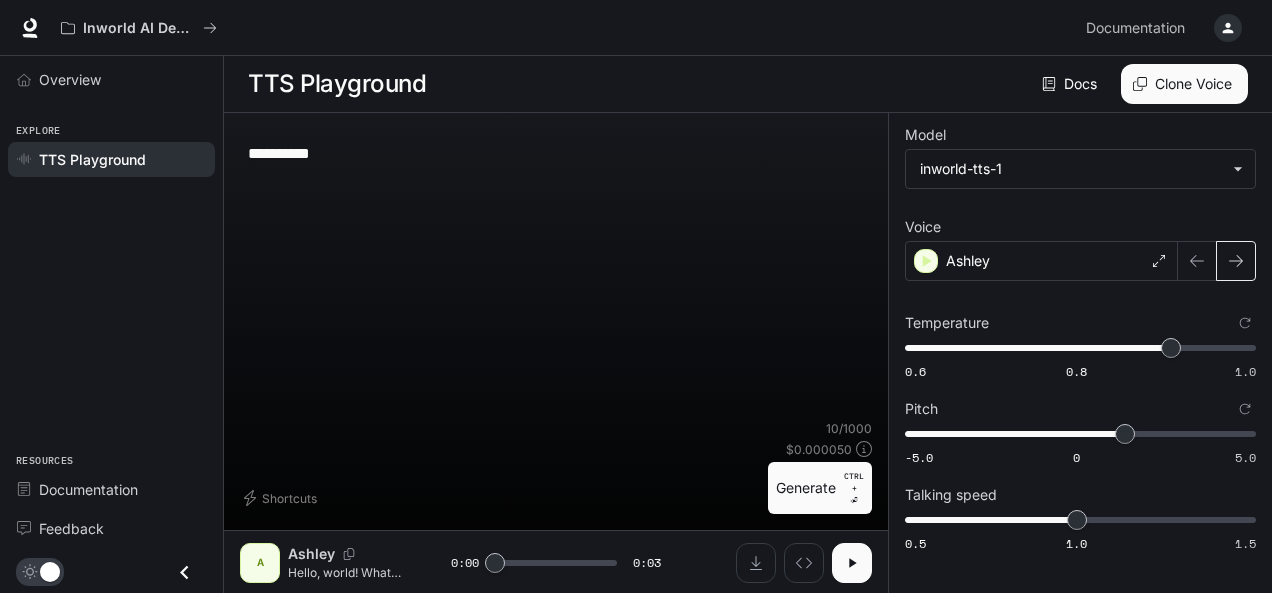 click at bounding box center [1236, 261] 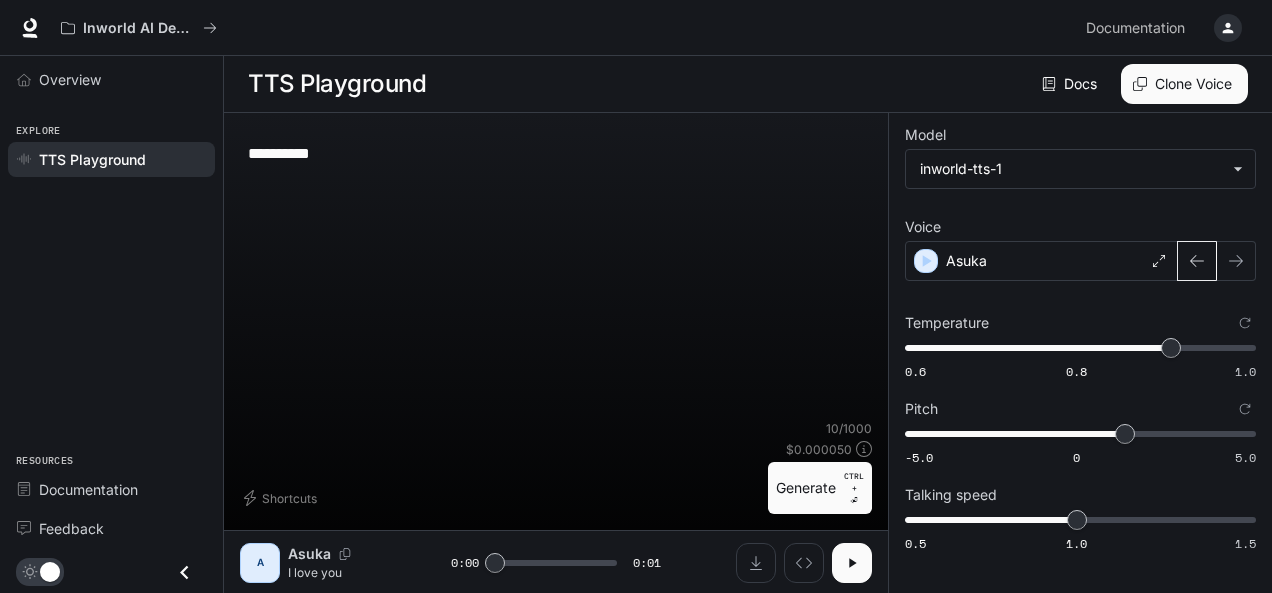click 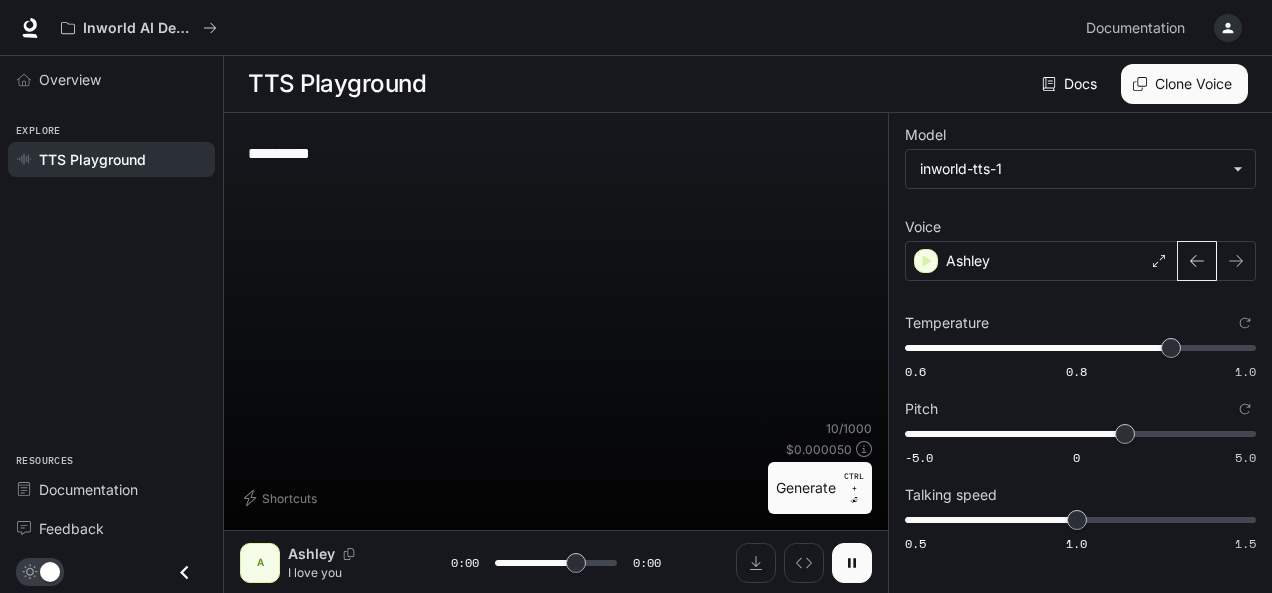 type on "*" 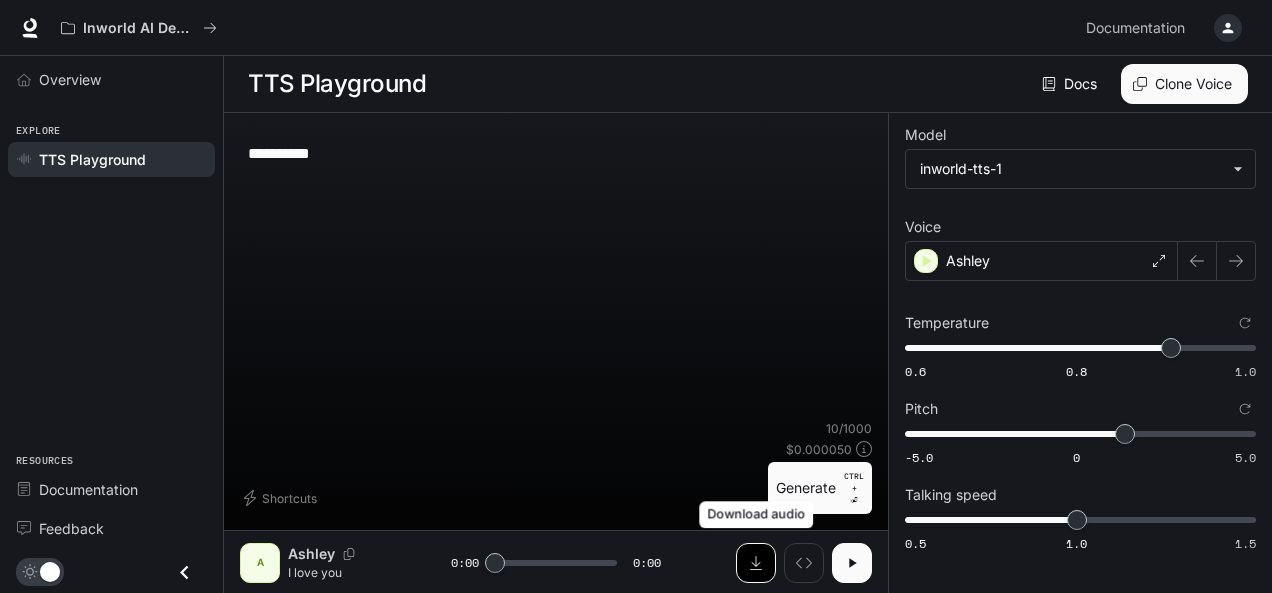 click 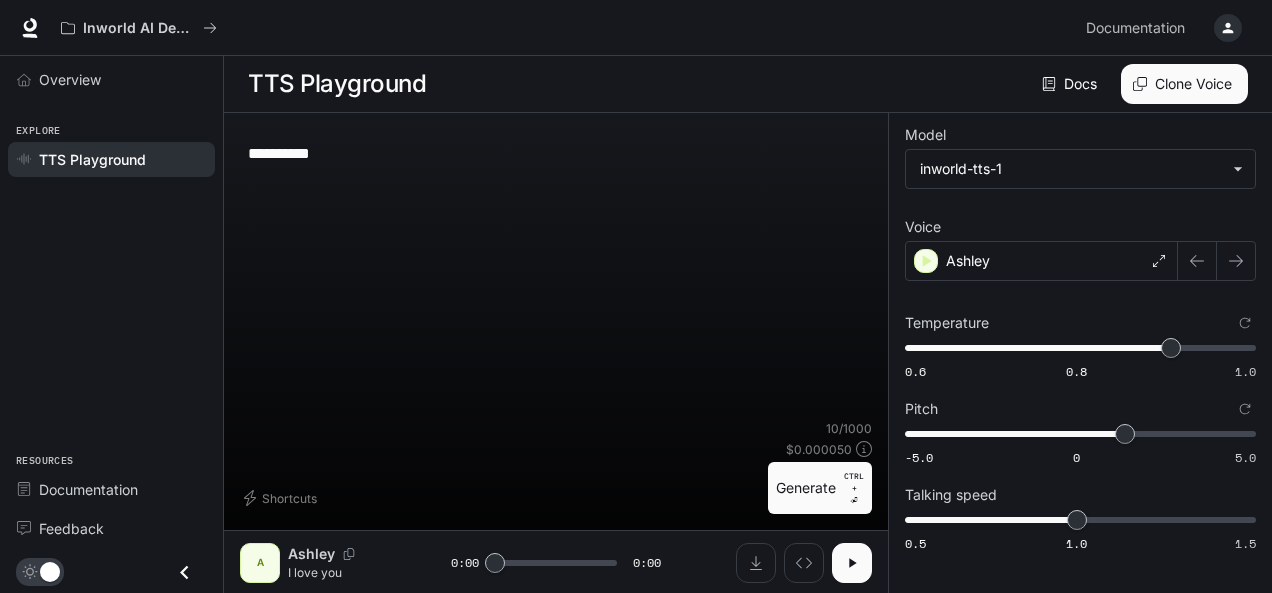 click on "Clone Voice" at bounding box center [1184, 84] 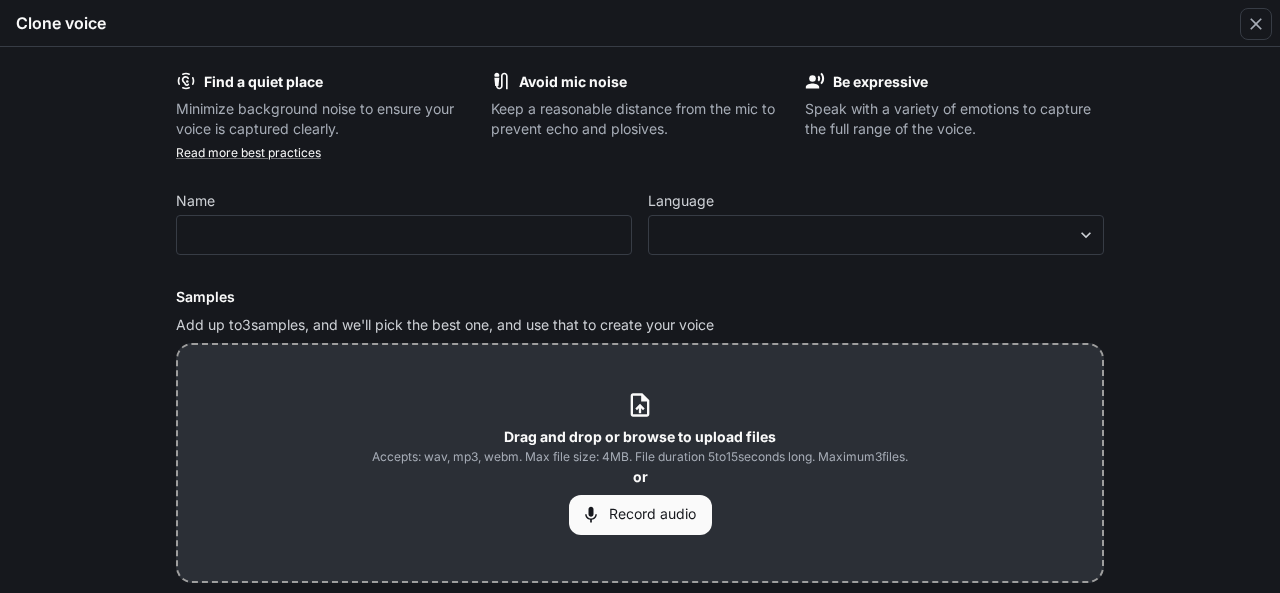 click 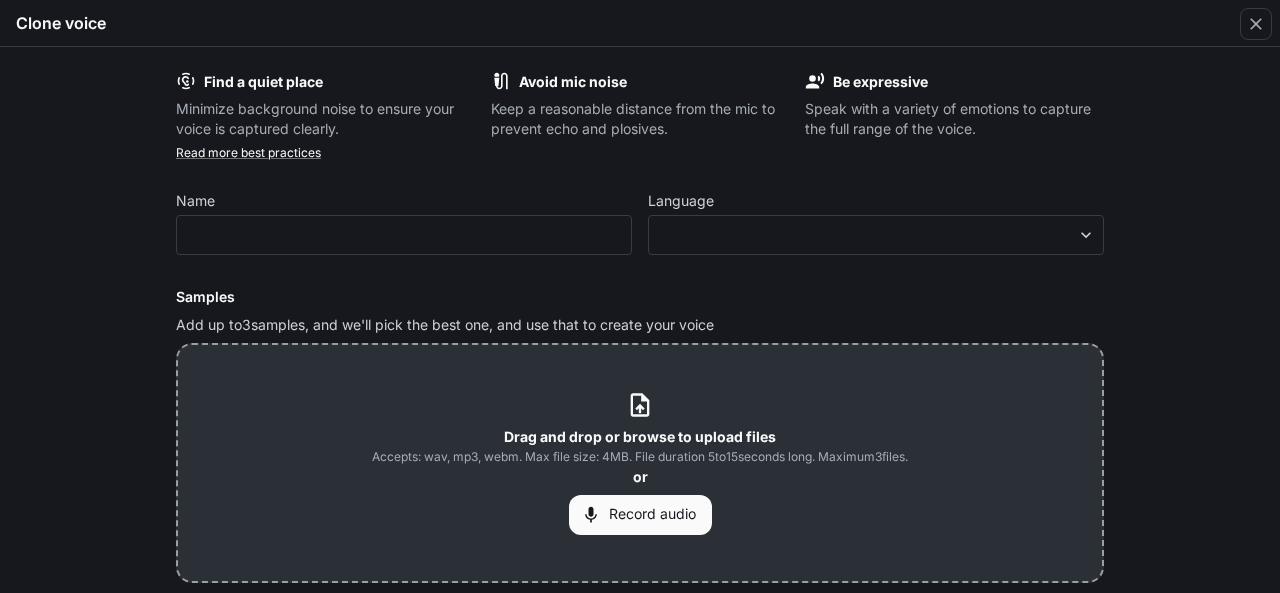 scroll, scrollTop: 168, scrollLeft: 0, axis: vertical 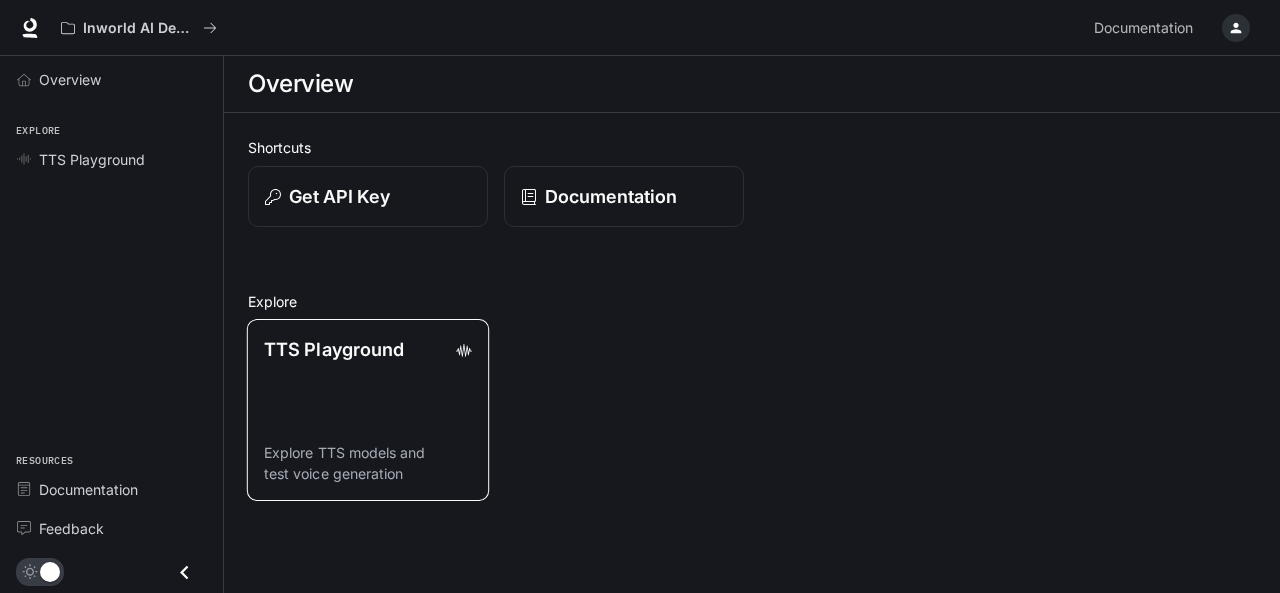 click on "TTS Playground Explore TTS models and test voice generation" at bounding box center (368, 410) 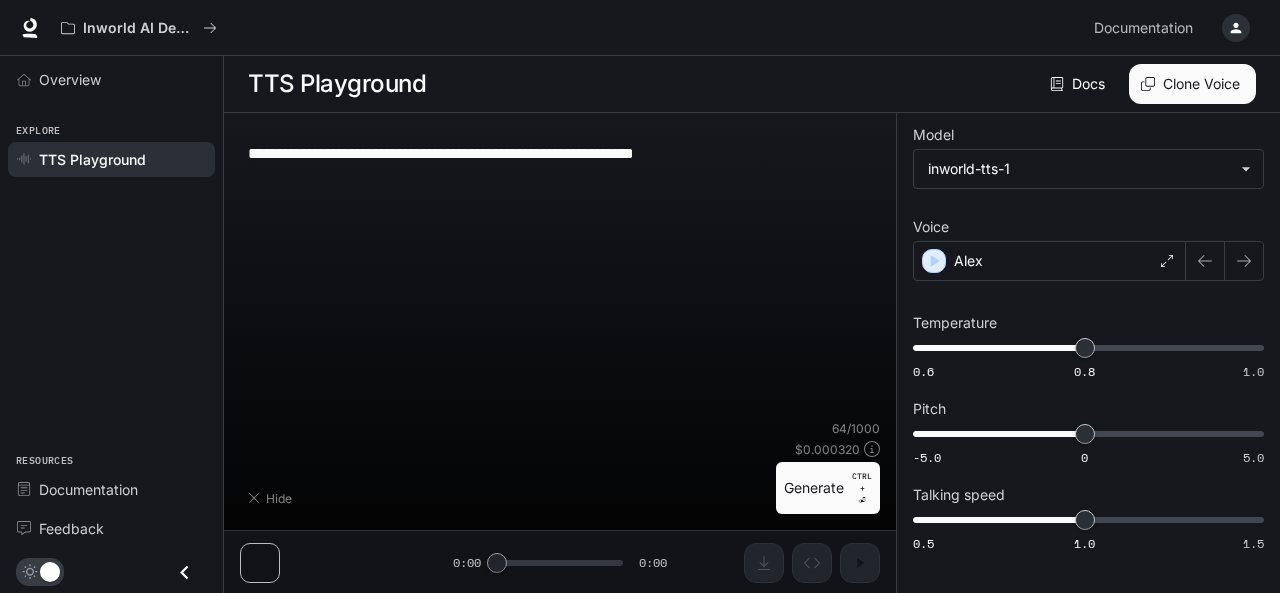 type on "**********" 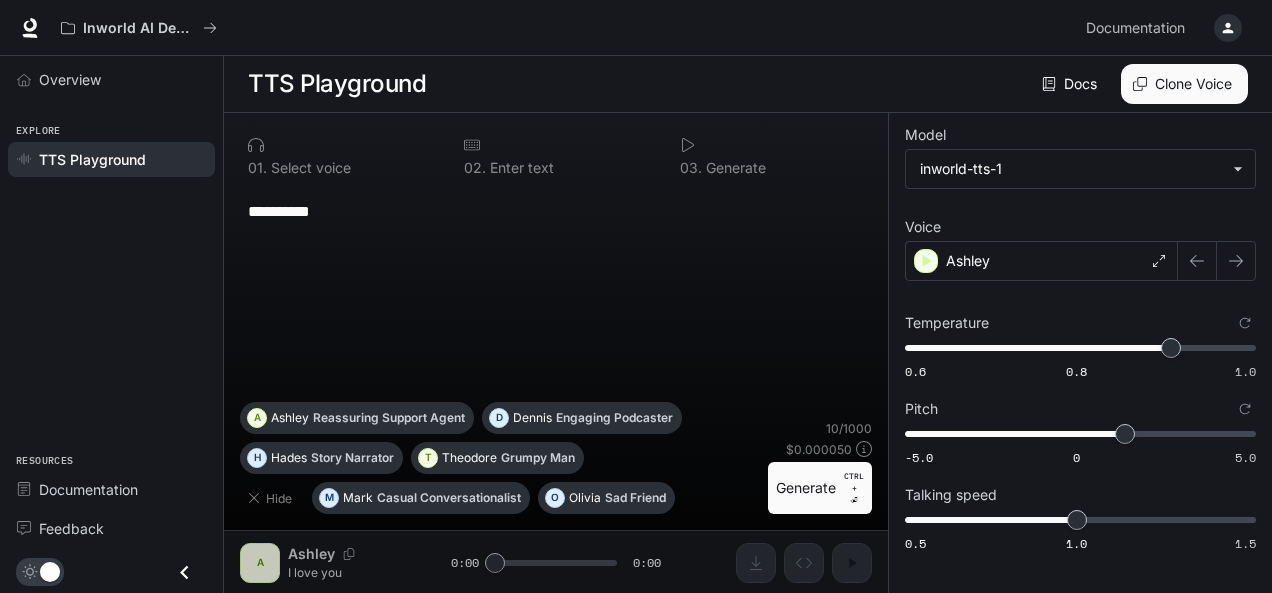 click on "**********" at bounding box center [556, 353] 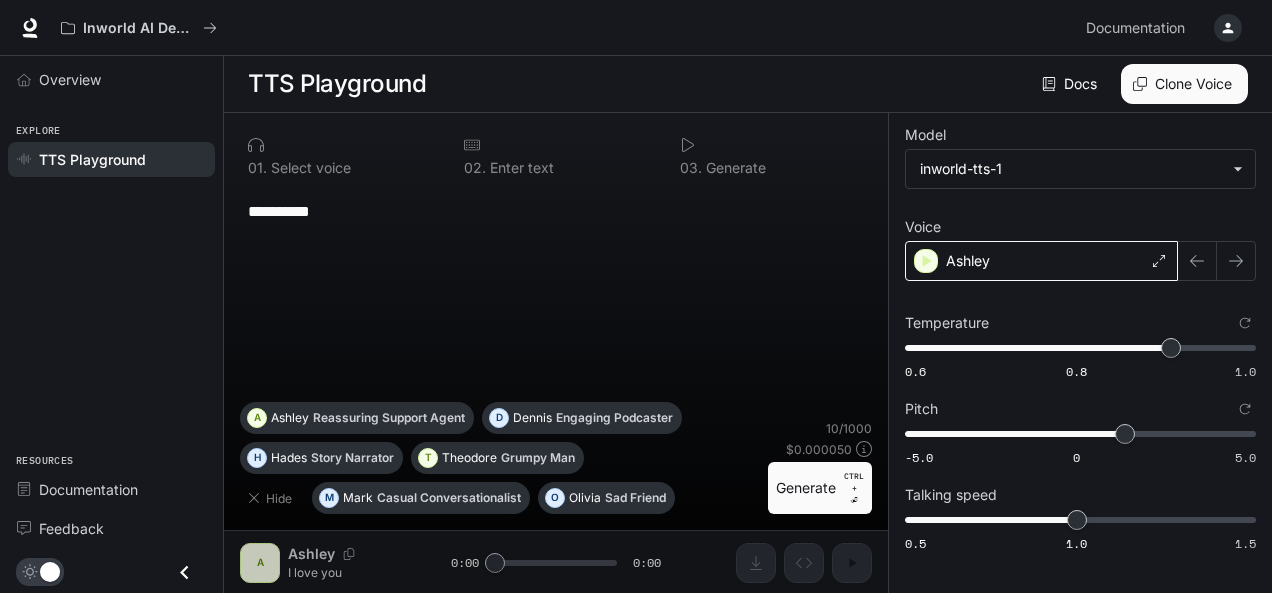 click on "Ashley" at bounding box center [1041, 261] 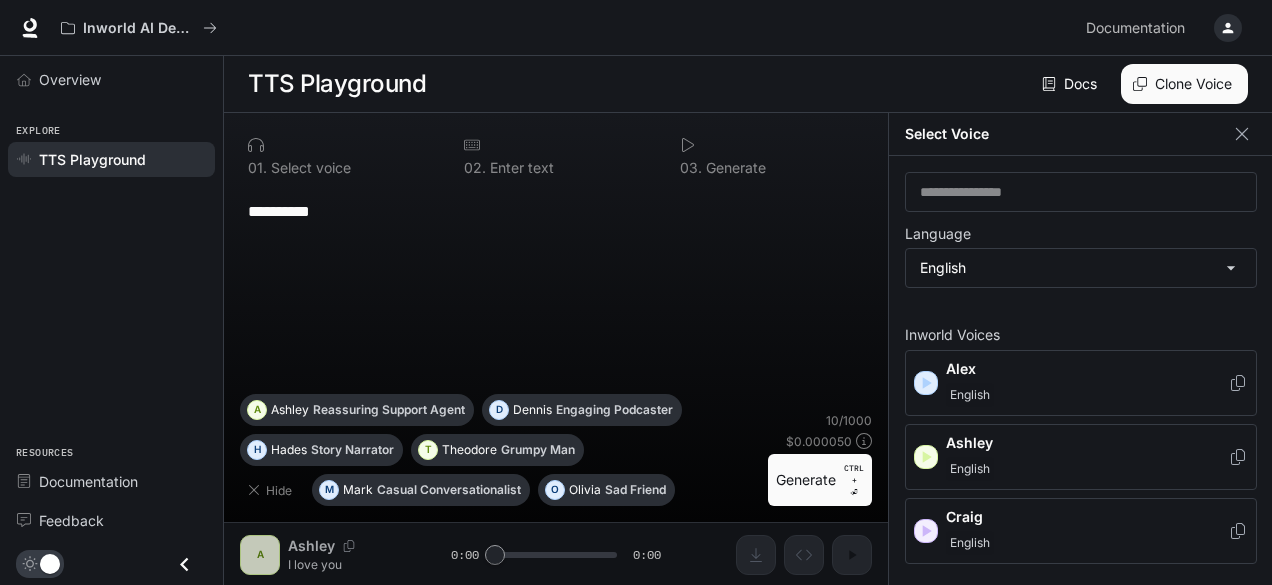 click on "**********" at bounding box center [556, 290] 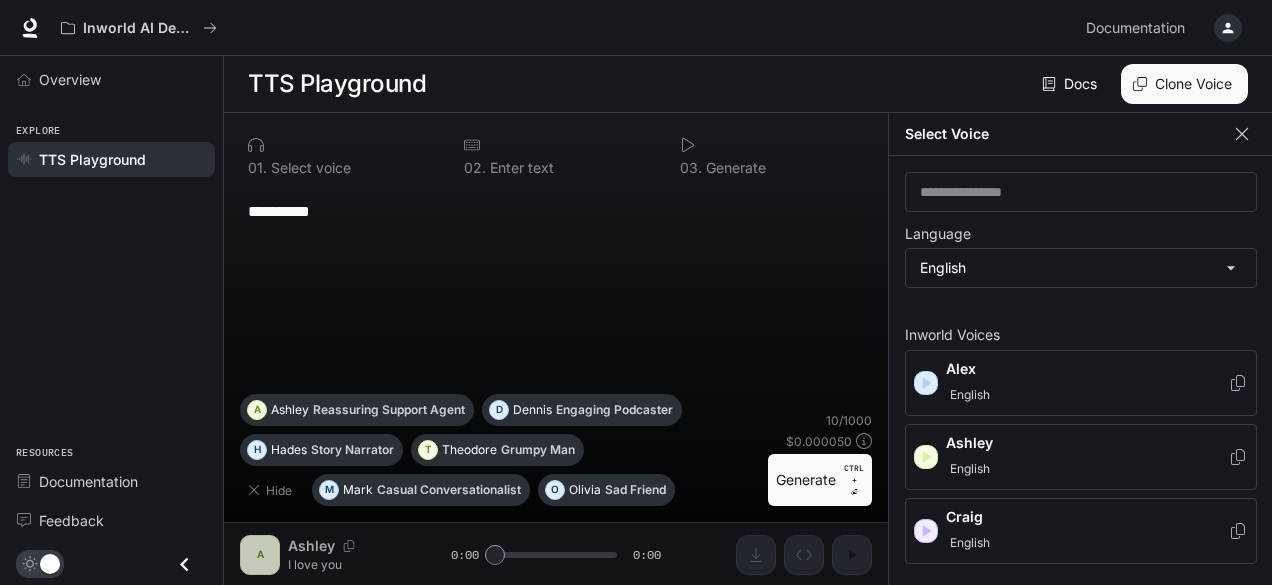 click 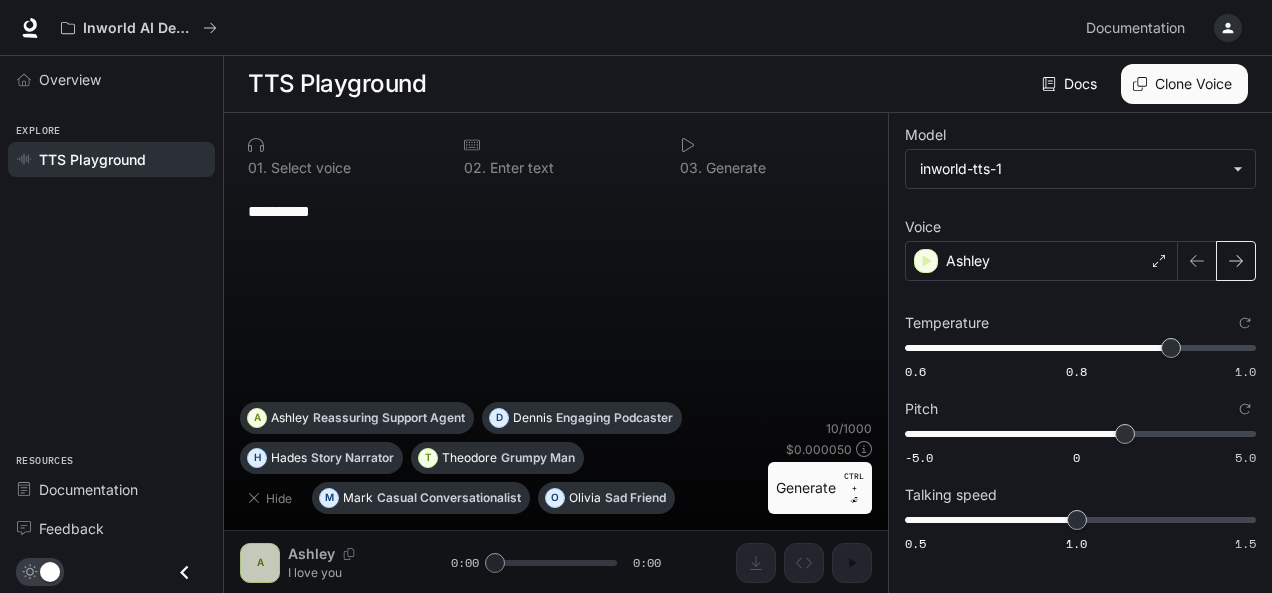 click 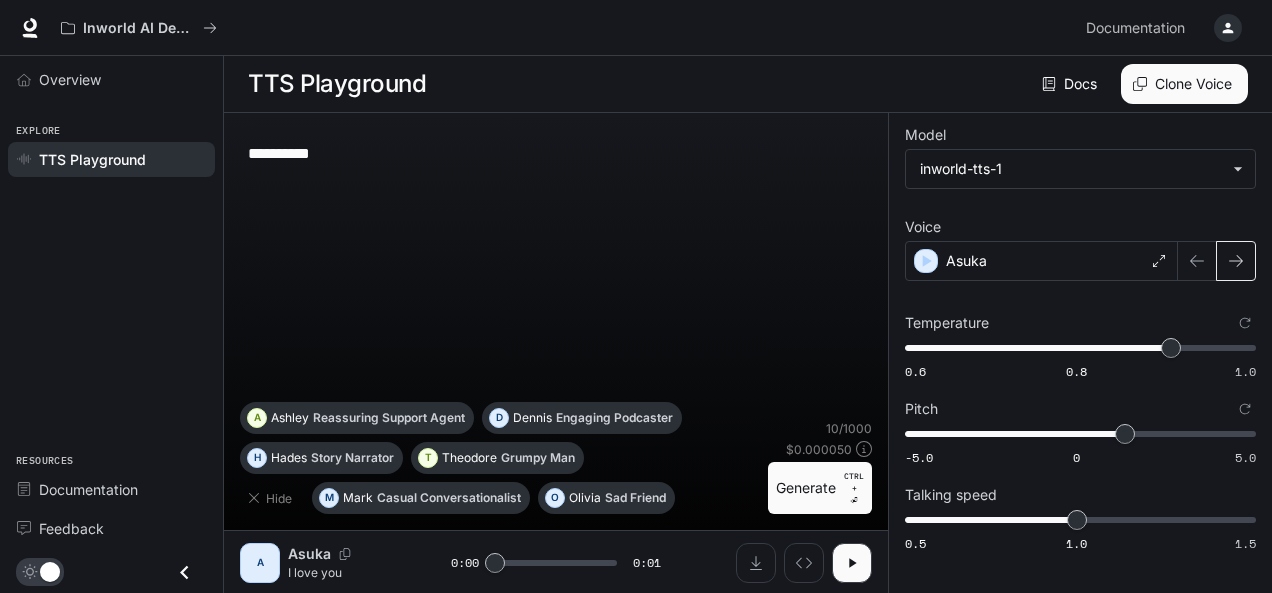 click 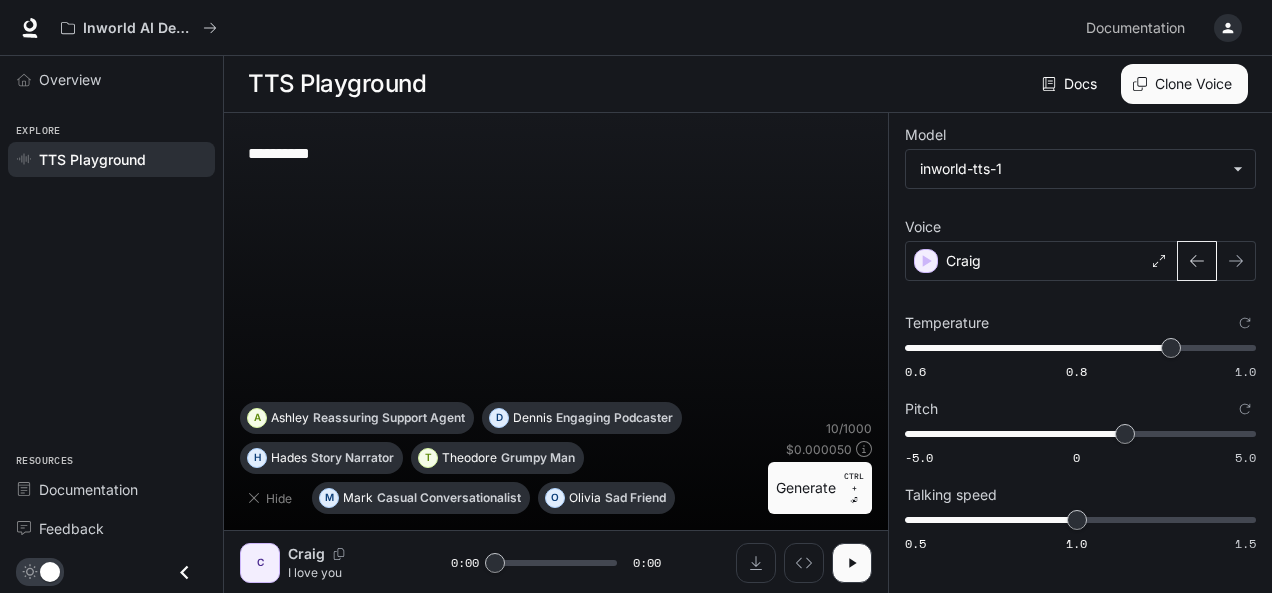 click 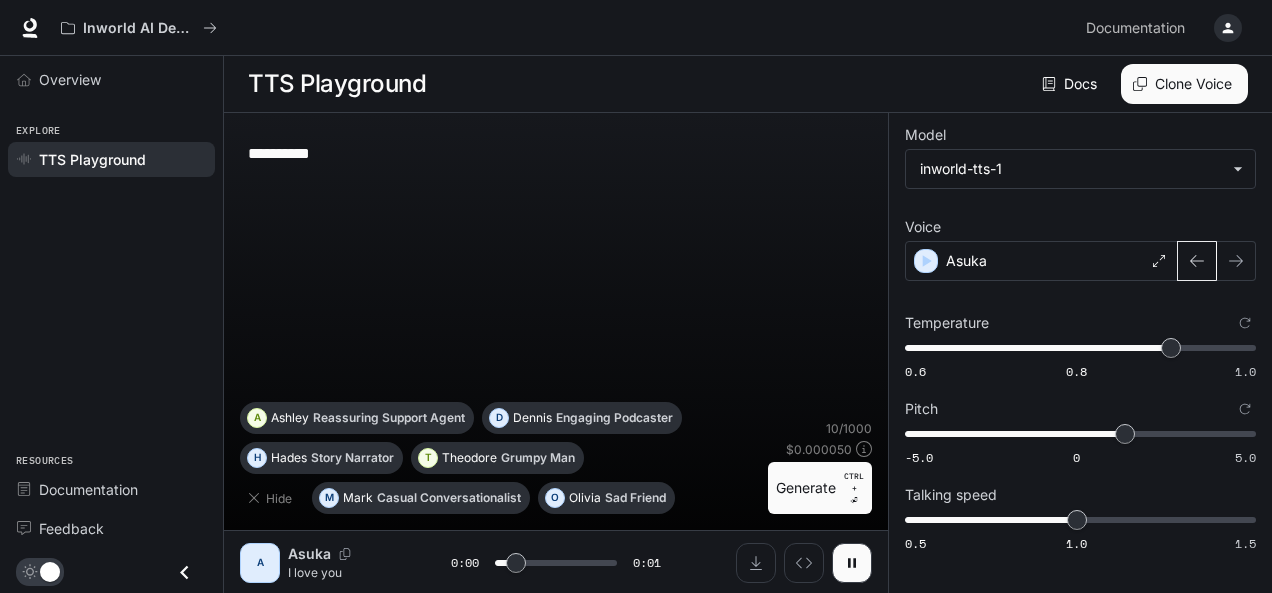 click 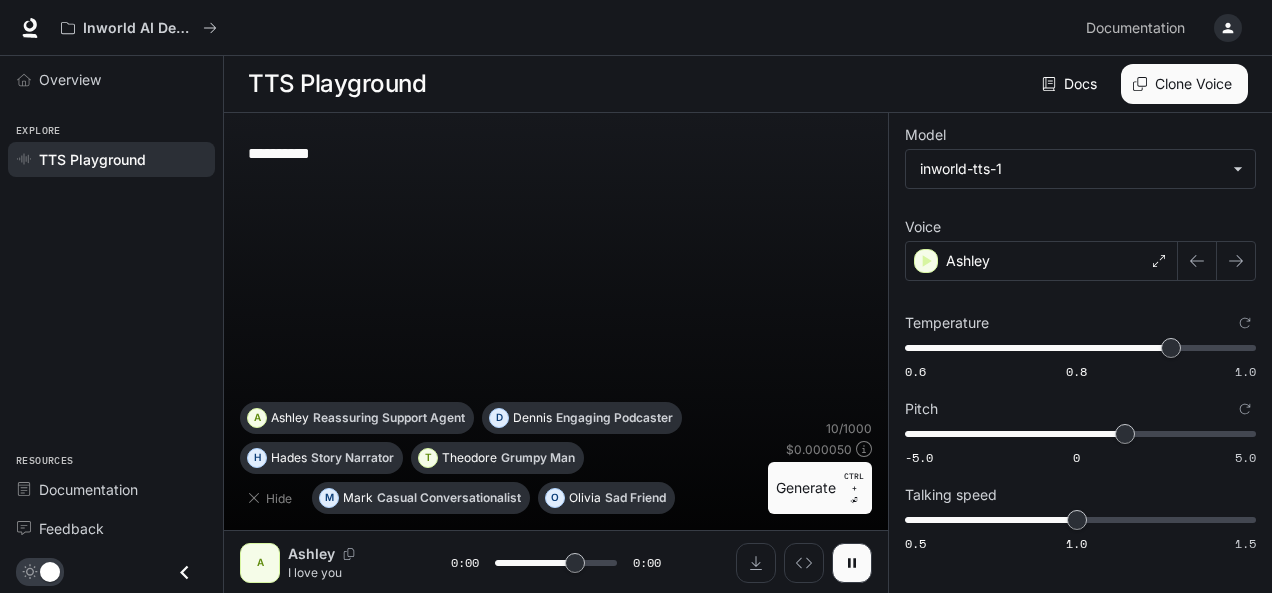 type on "*" 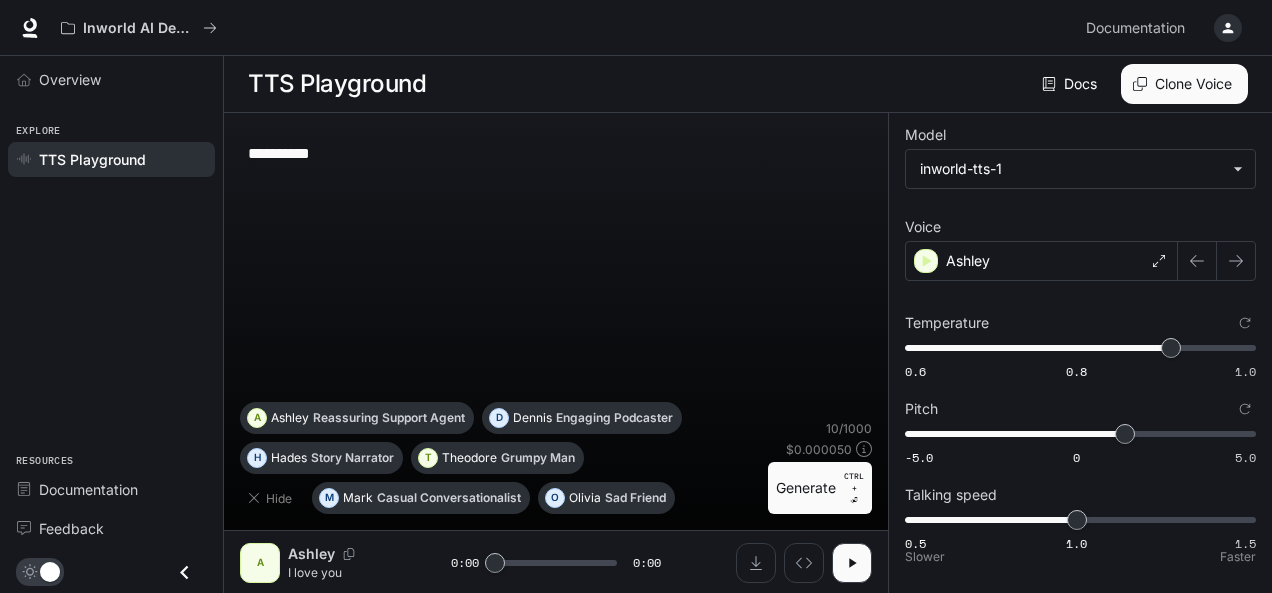scroll, scrollTop: 0, scrollLeft: 0, axis: both 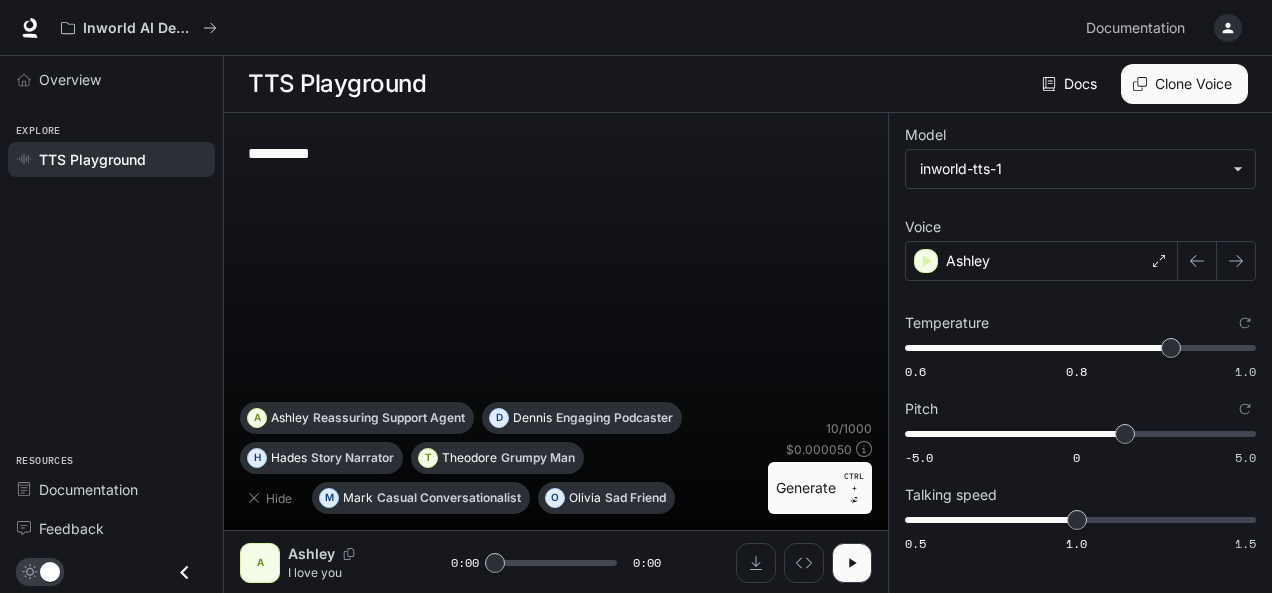 click 